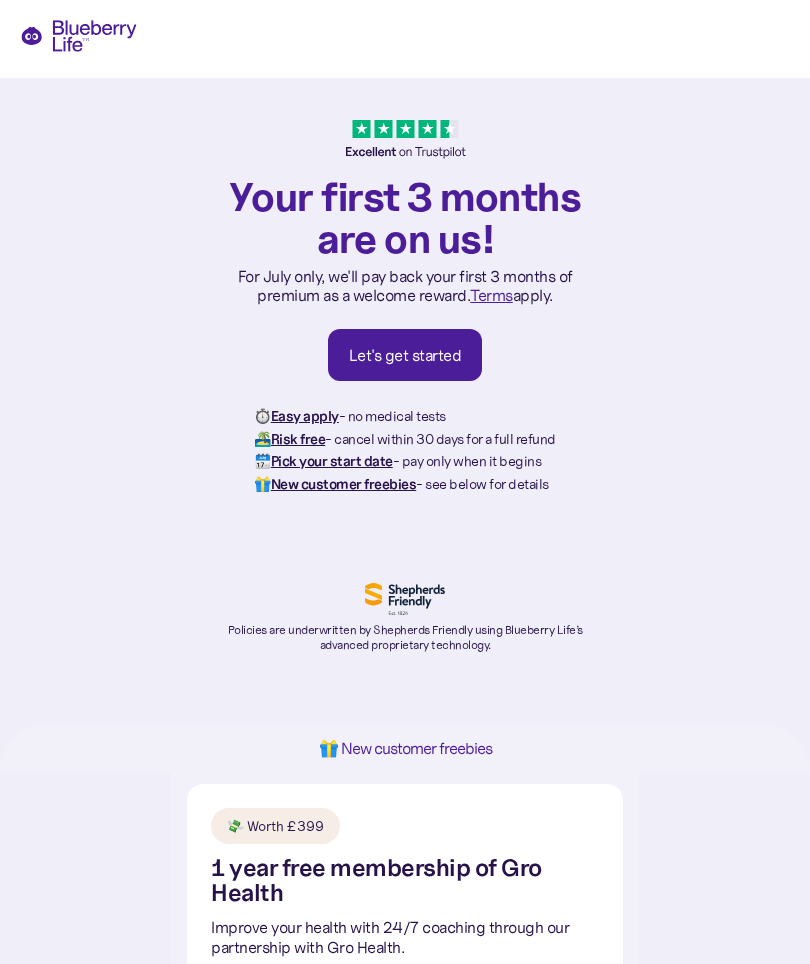 scroll, scrollTop: 0, scrollLeft: 0, axis: both 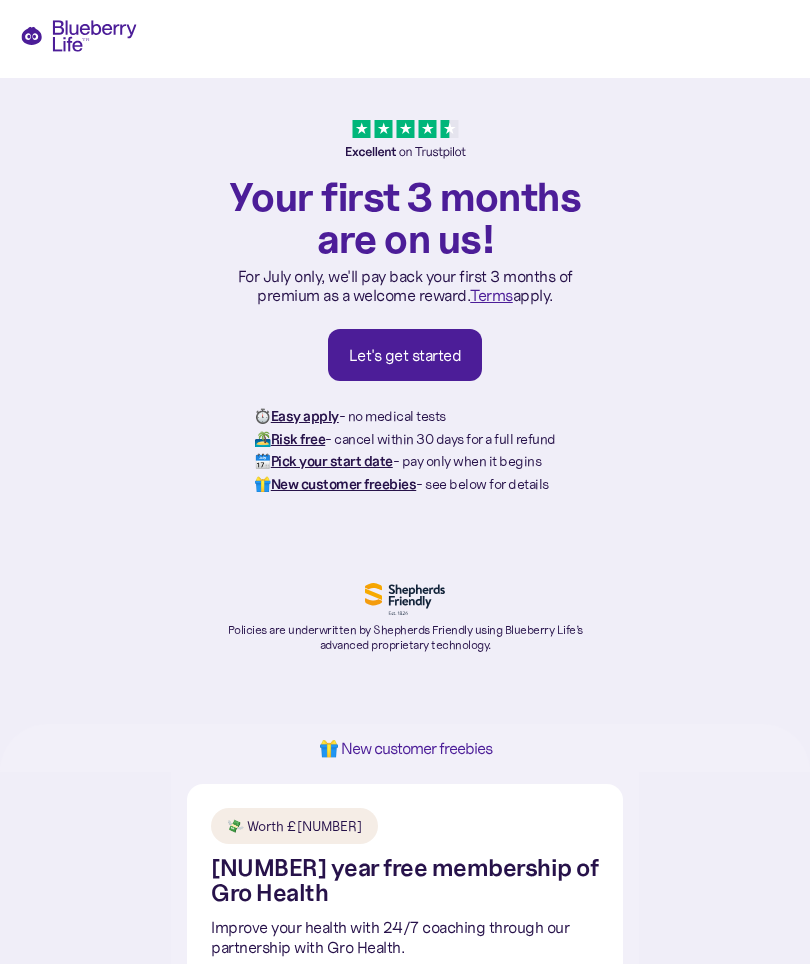 click on "Let's get started" at bounding box center (405, 355) 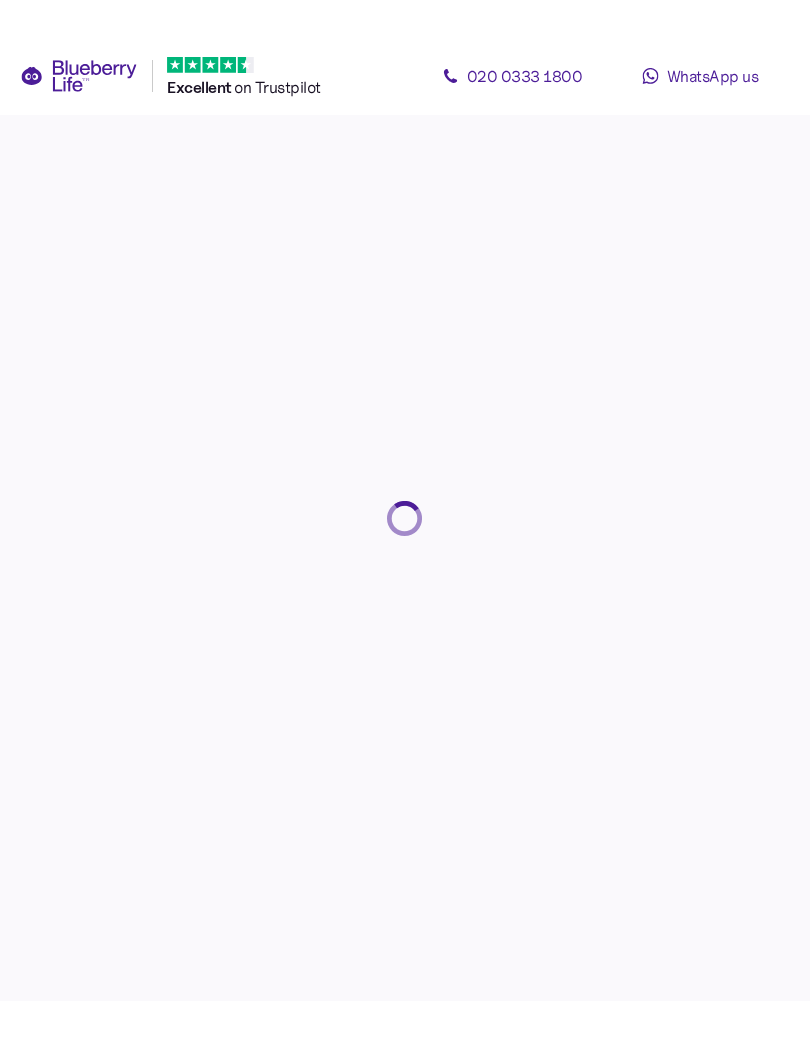 scroll, scrollTop: 0, scrollLeft: 0, axis: both 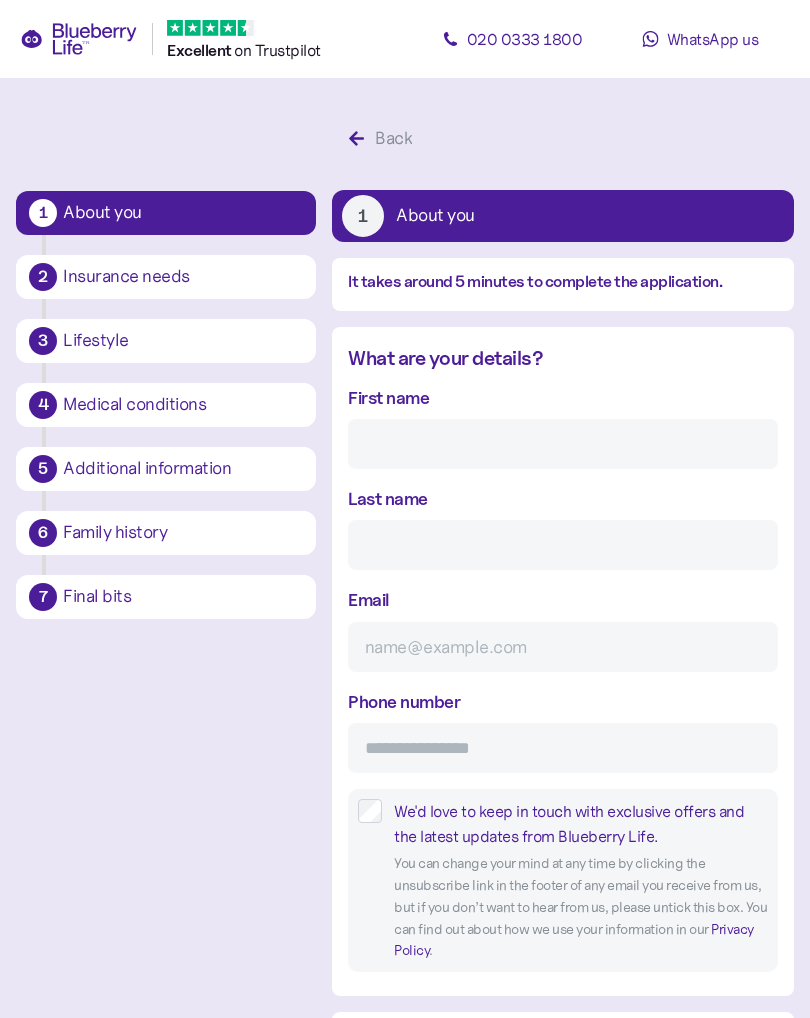 click on "Insurance needs" at bounding box center [183, 277] 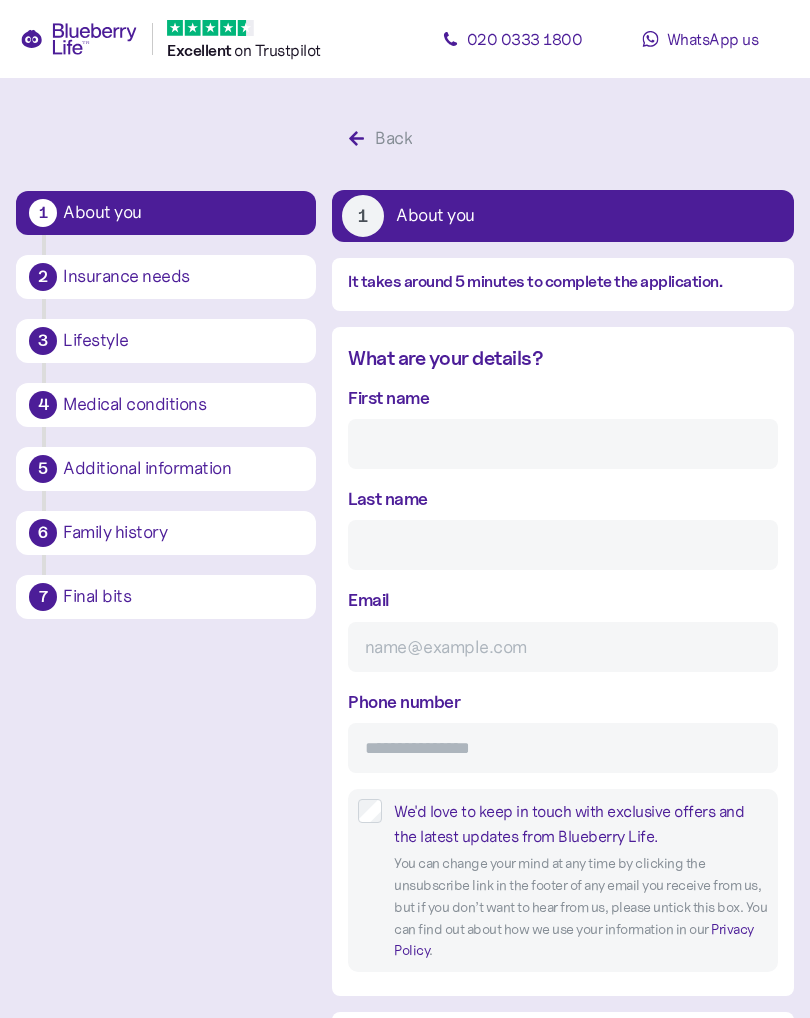 click on "First name" at bounding box center (563, 444) 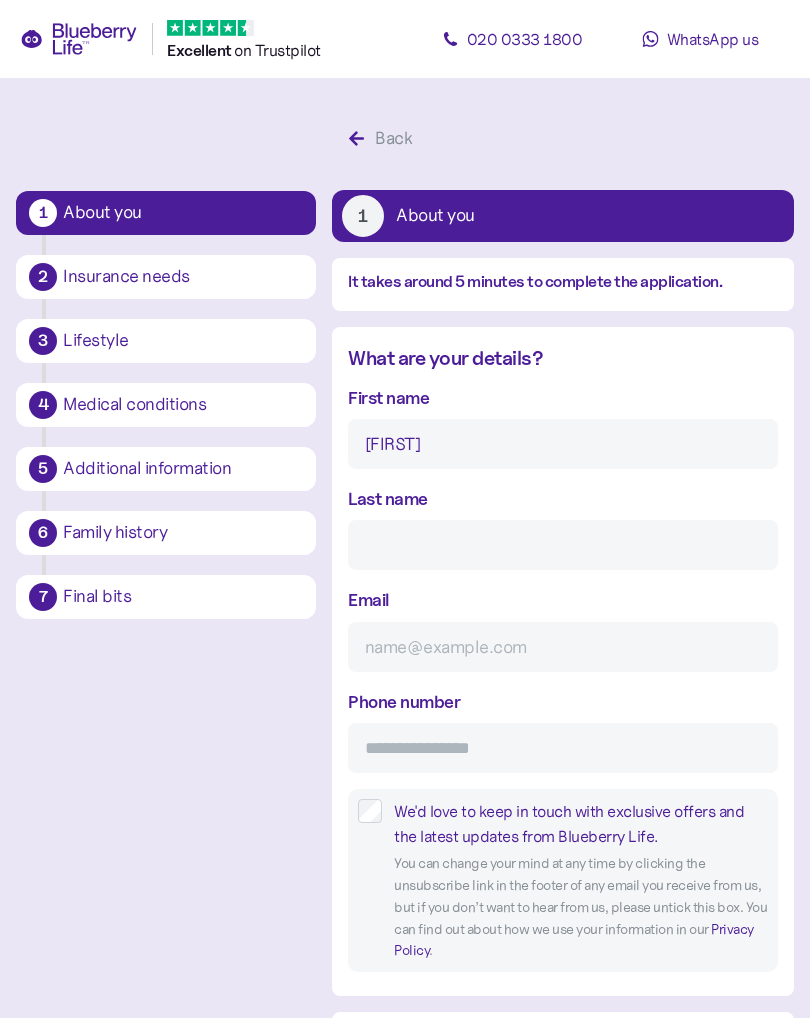 type on "[FIRST]" 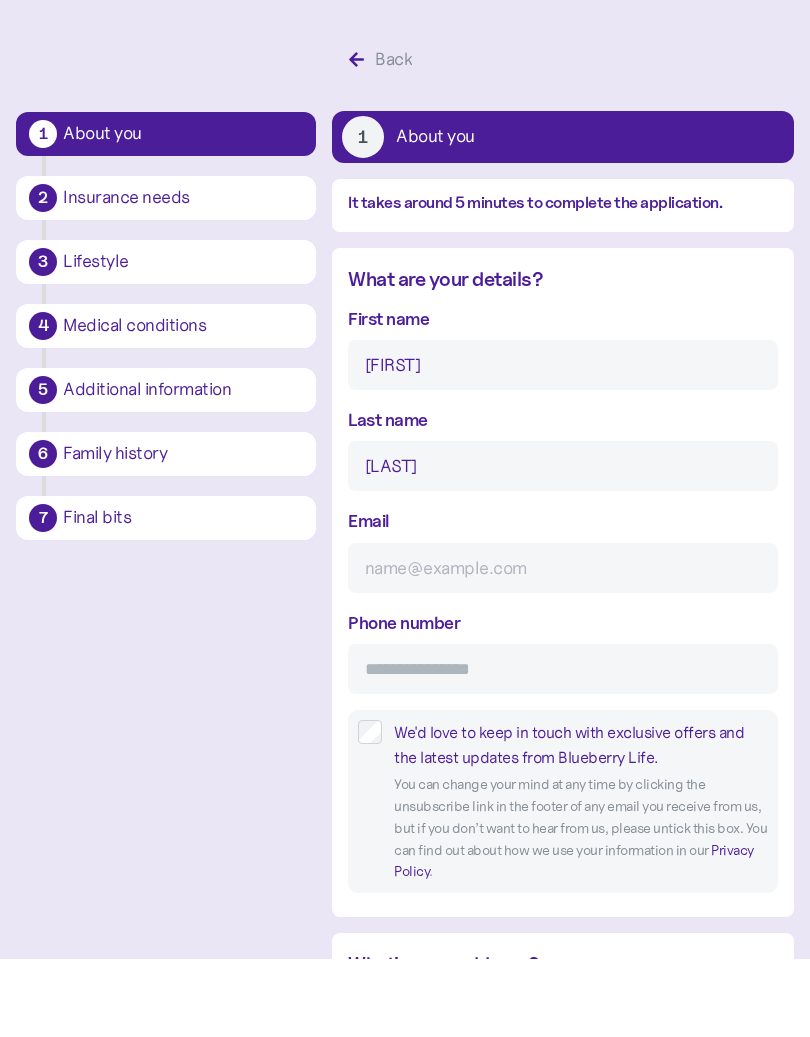 type on "[LAST]" 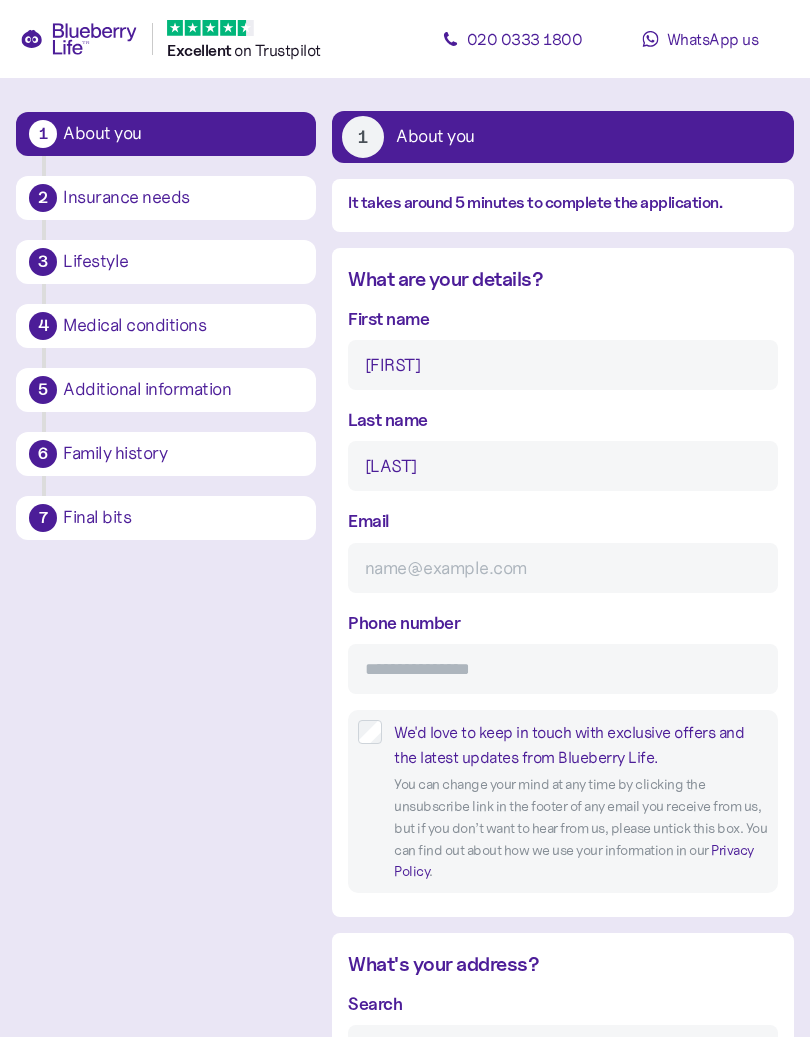 click on "Email" at bounding box center (563, 568) 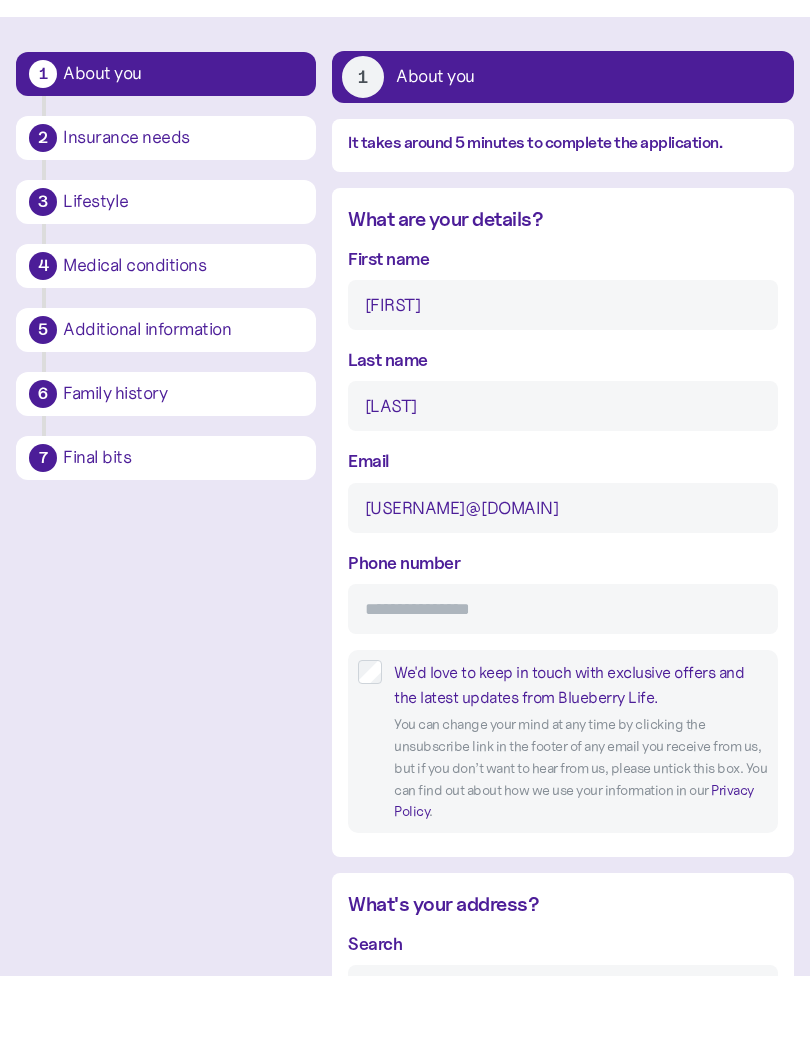 type on "[USERNAME]@[DOMAIN]" 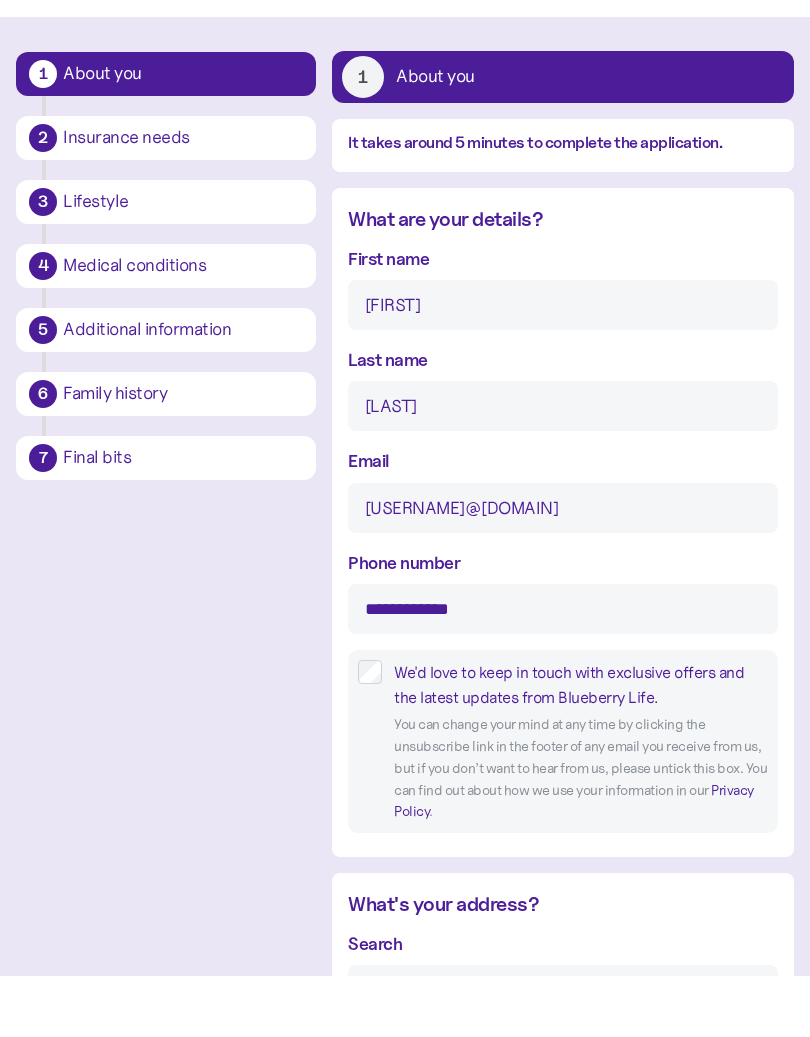 type on "**********" 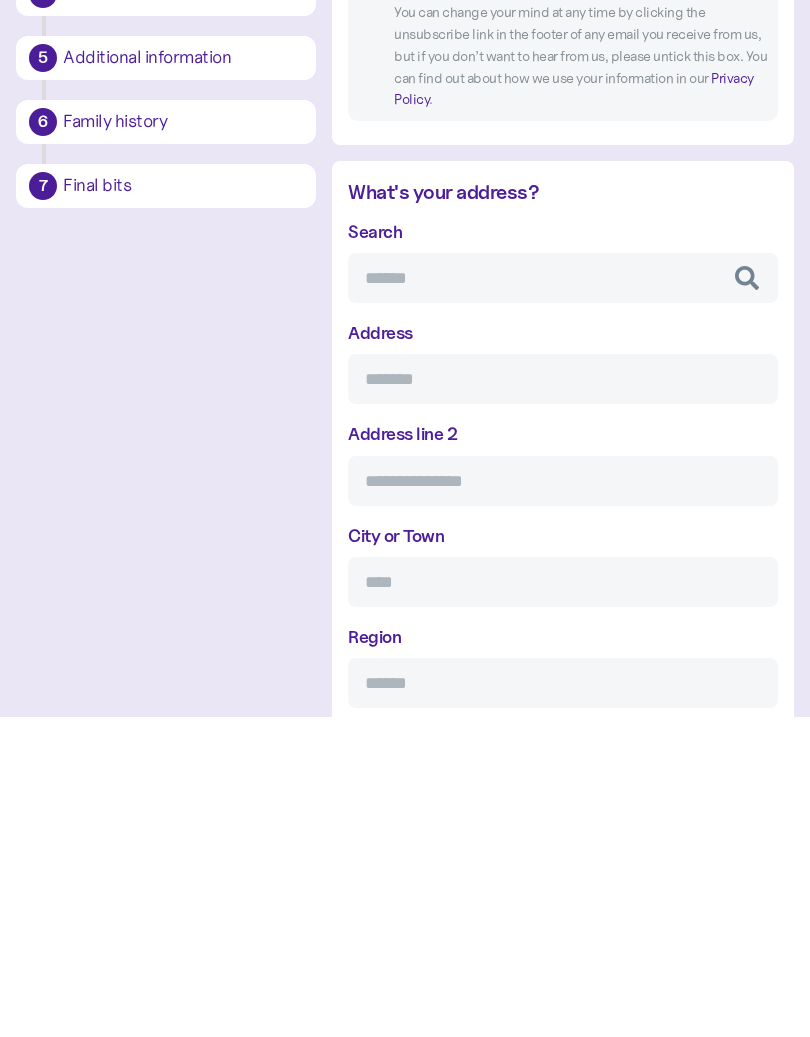 scroll, scrollTop: 542, scrollLeft: 0, axis: vertical 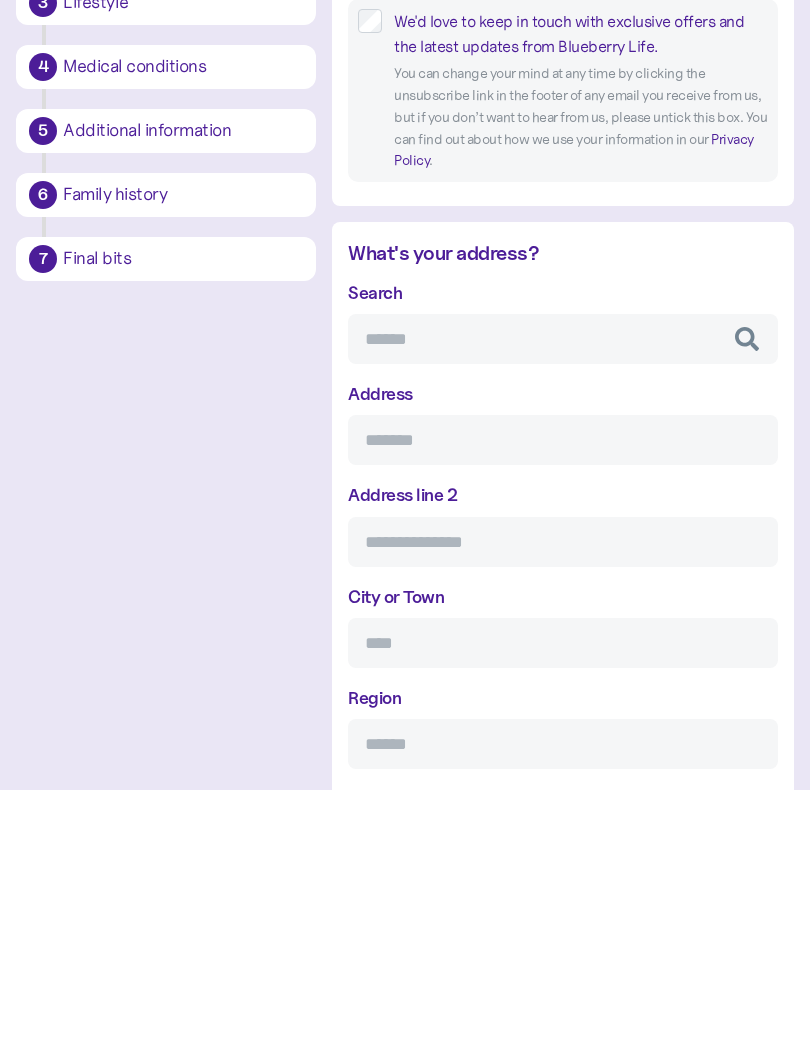 click on "Search" at bounding box center [563, 587] 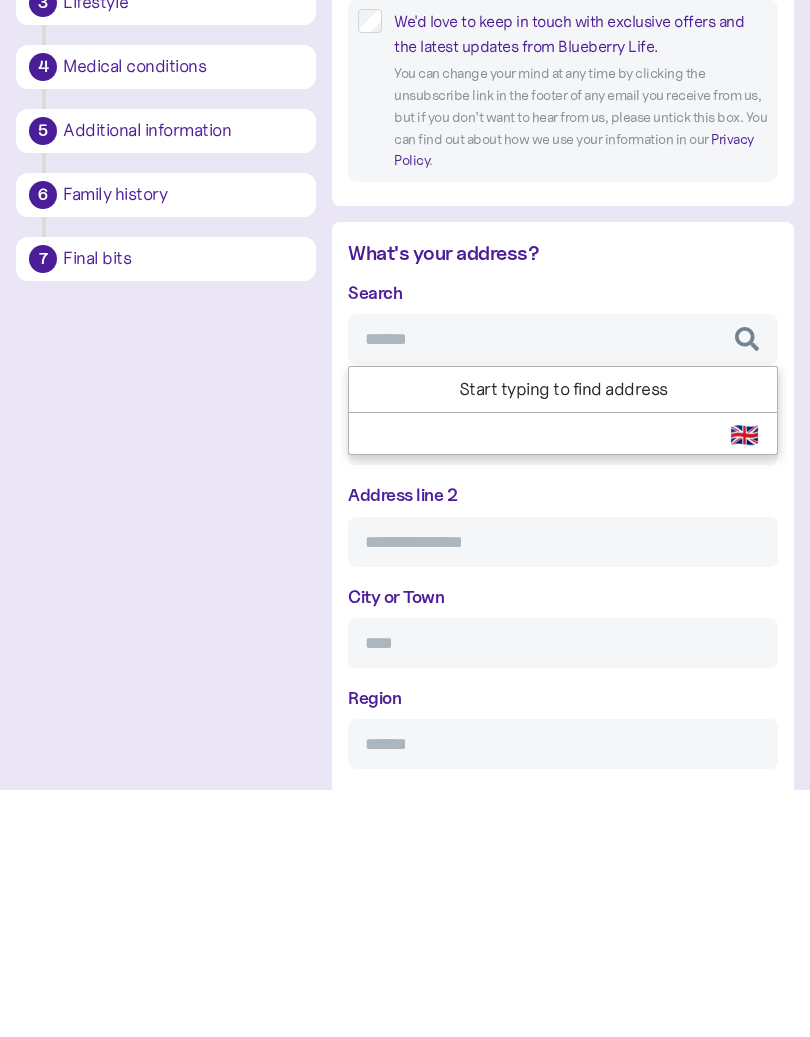 click on "Search" at bounding box center [563, 587] 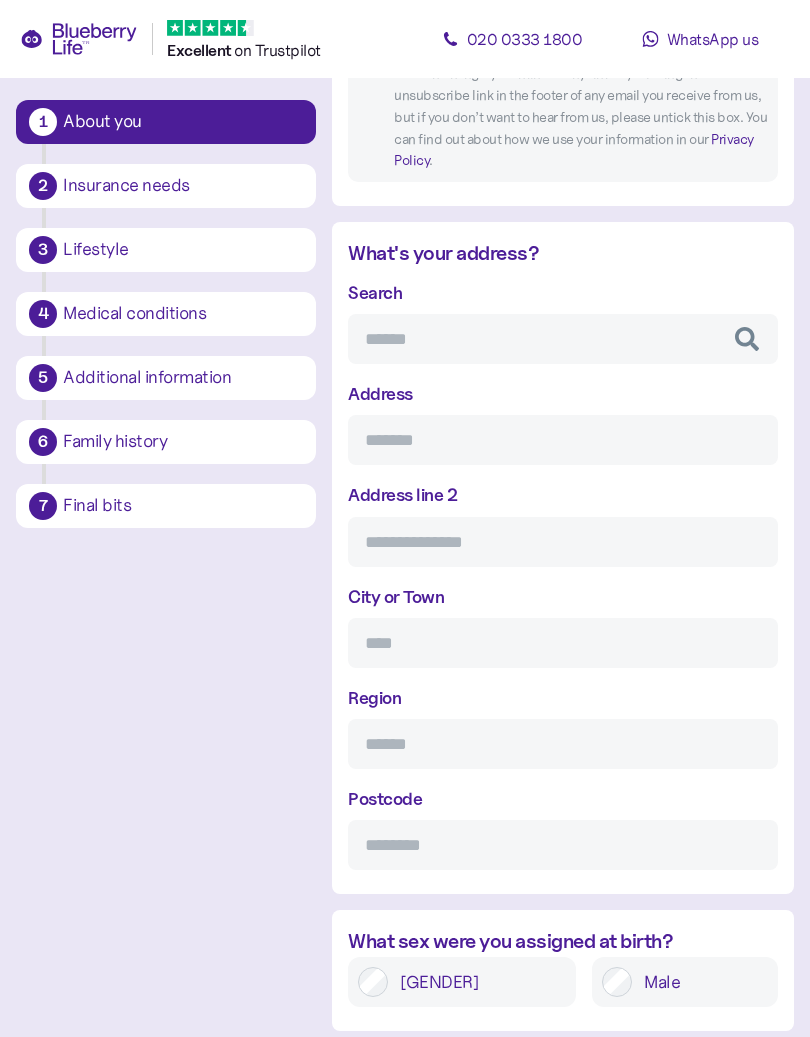 click on "Search" at bounding box center (563, 339) 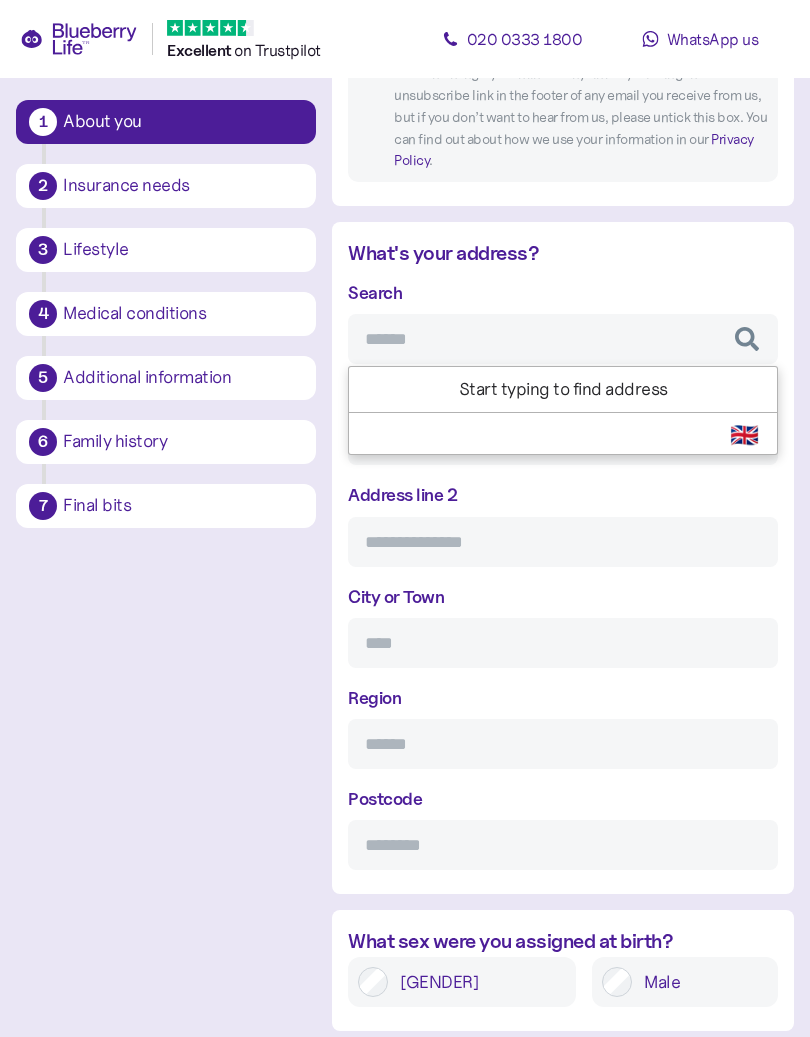 scroll, scrollTop: 789, scrollLeft: 0, axis: vertical 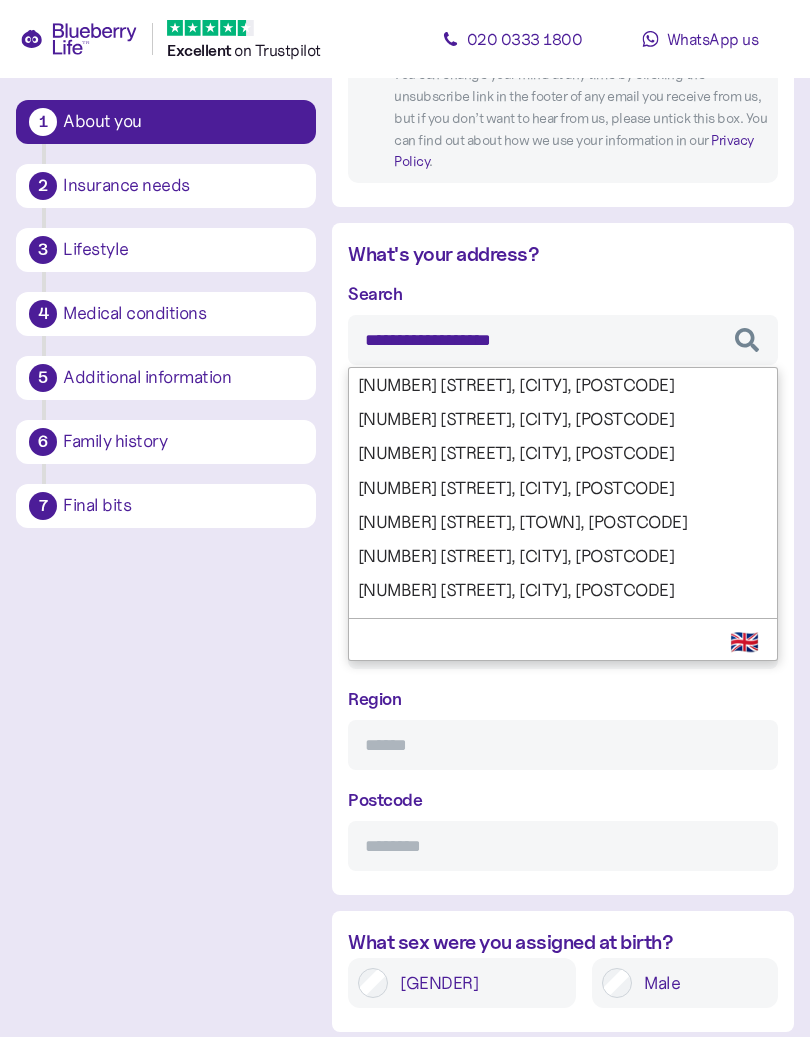 type on "**********" 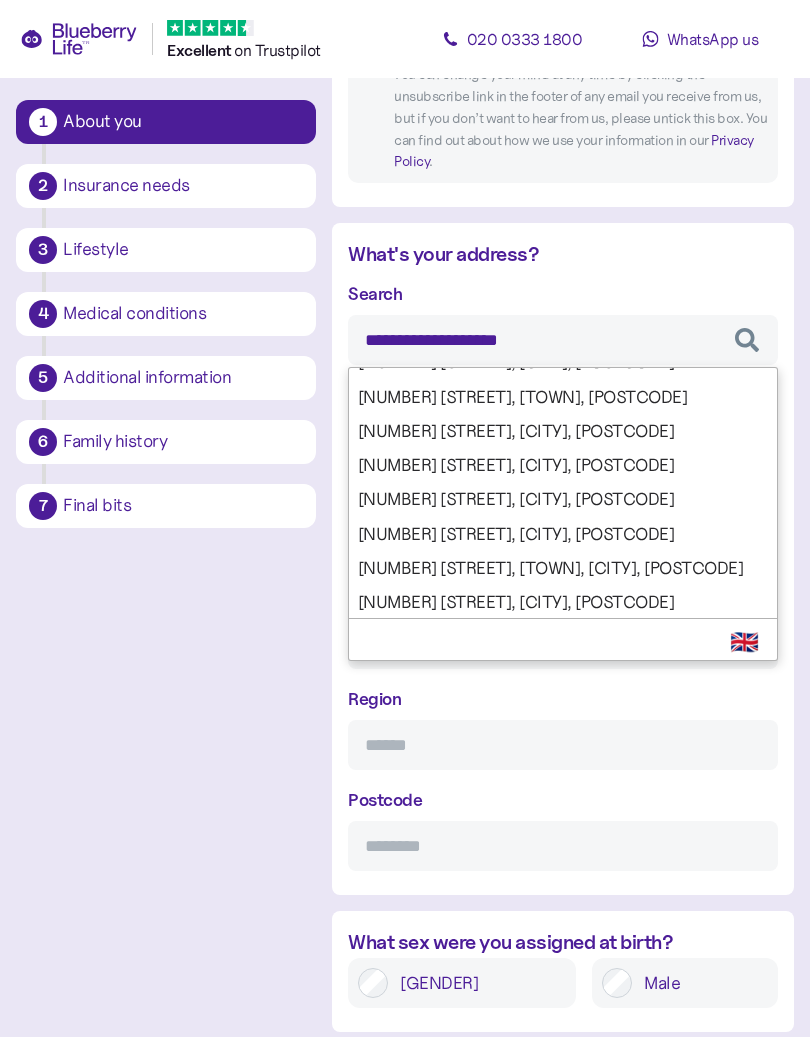 scroll, scrollTop: 90, scrollLeft: 0, axis: vertical 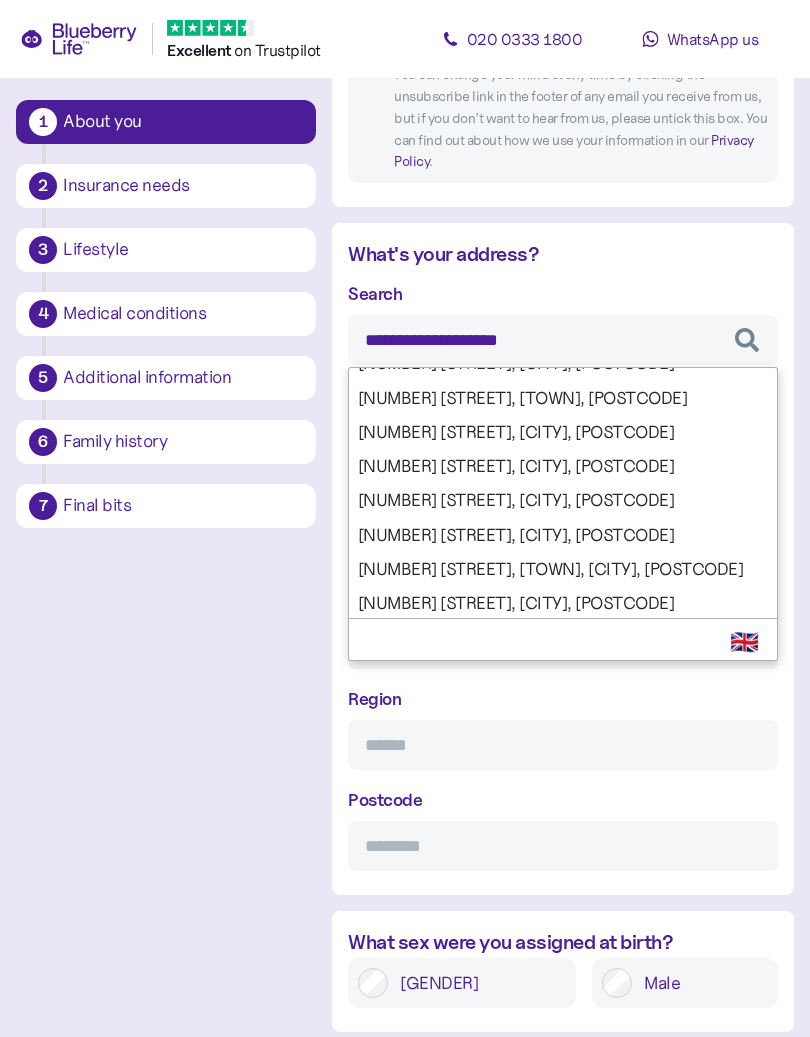 click on "**********" at bounding box center (563, 576) 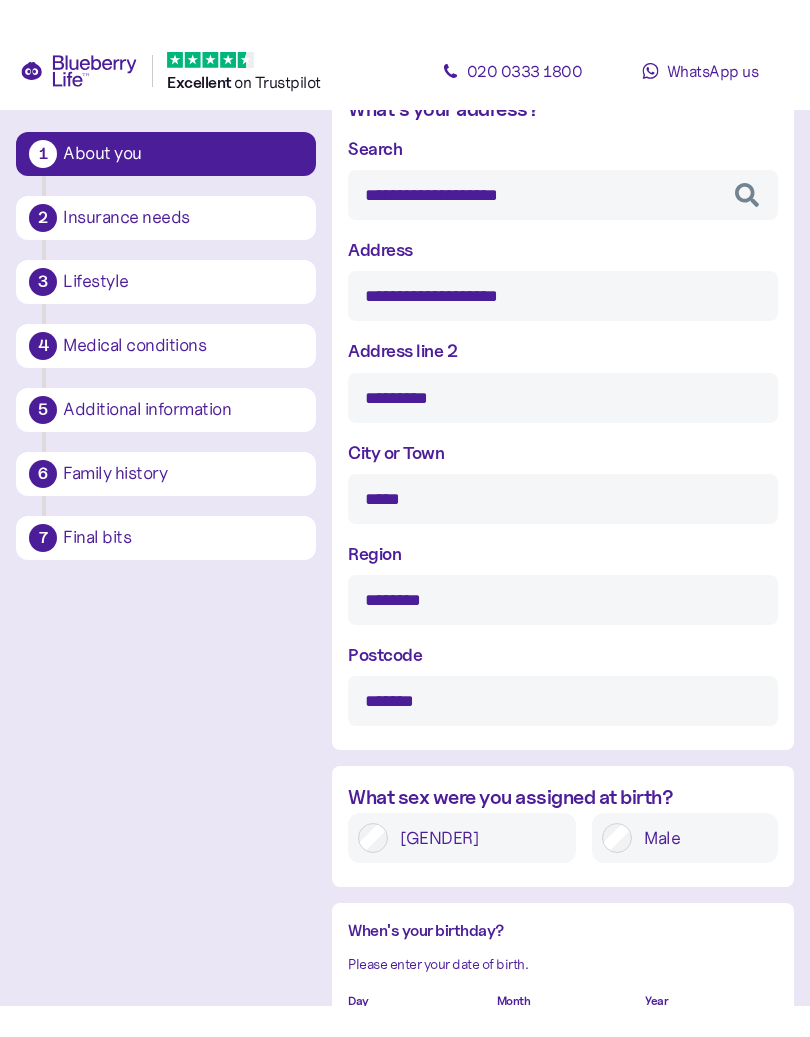 scroll, scrollTop: 964, scrollLeft: 0, axis: vertical 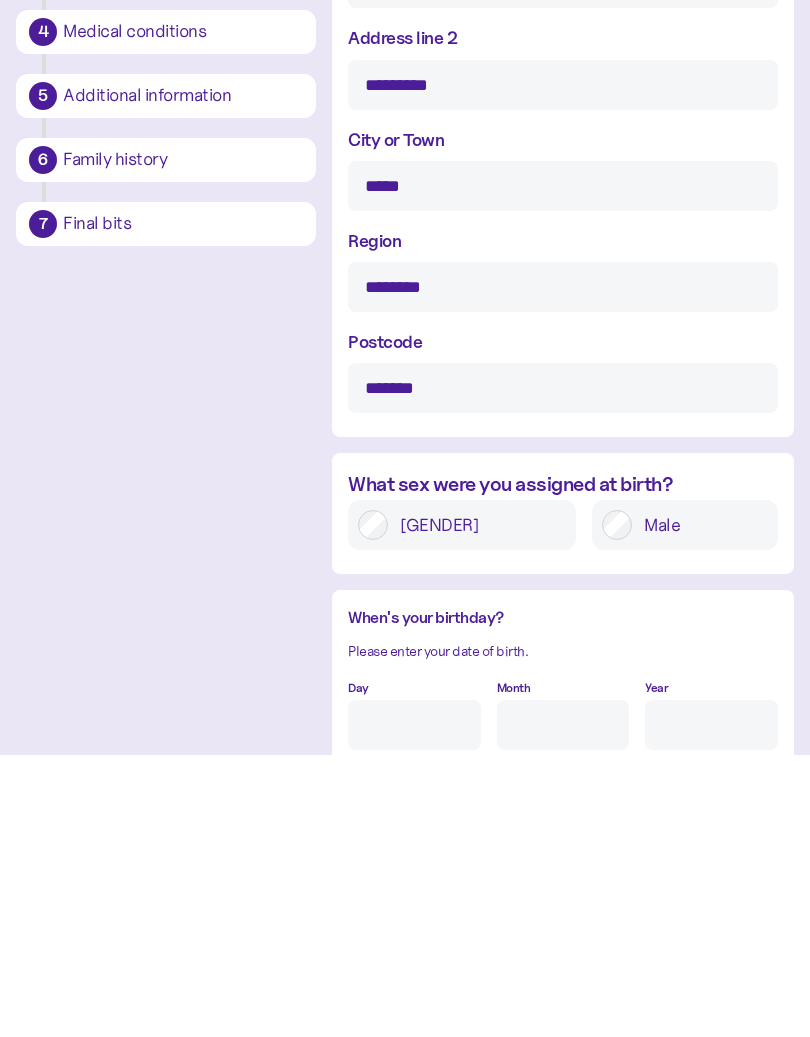 type on "**********" 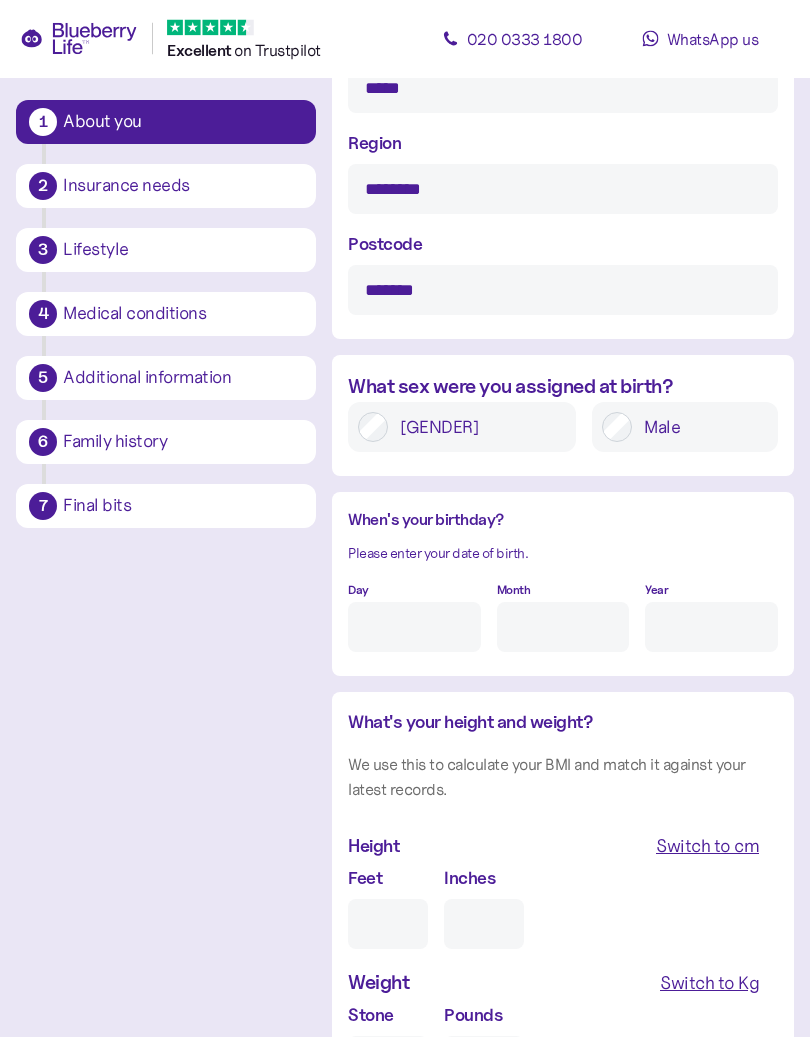 scroll, scrollTop: 1354, scrollLeft: 0, axis: vertical 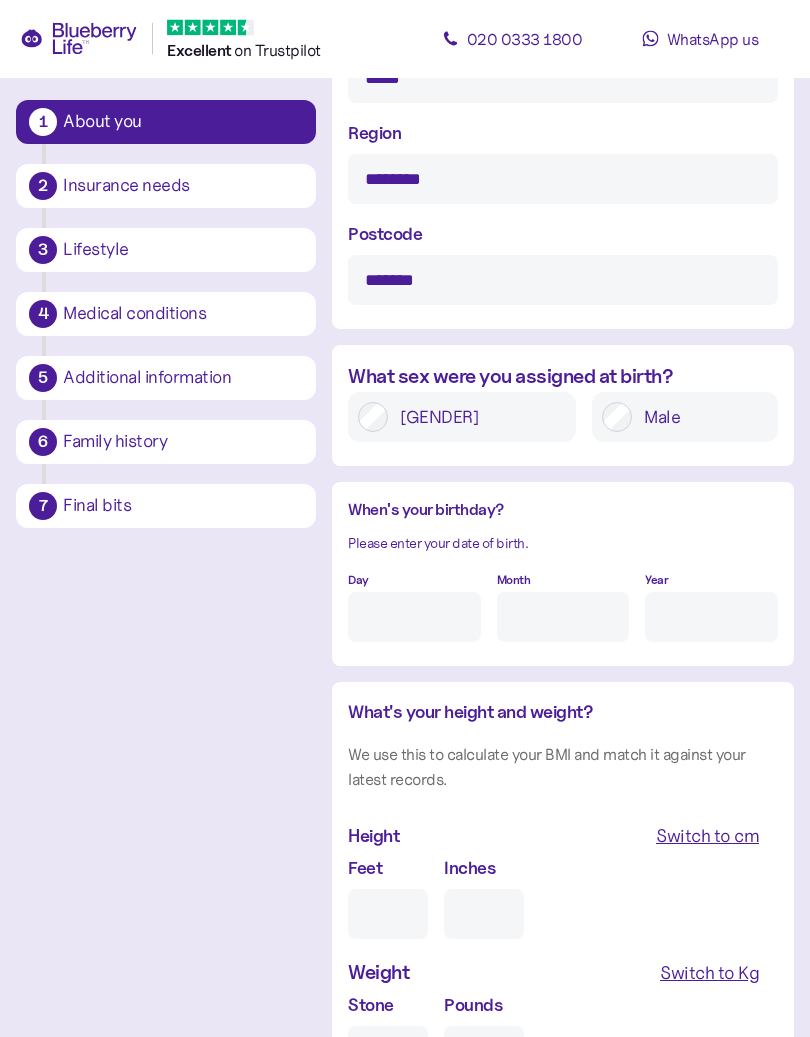 click on "Day" at bounding box center [414, 618] 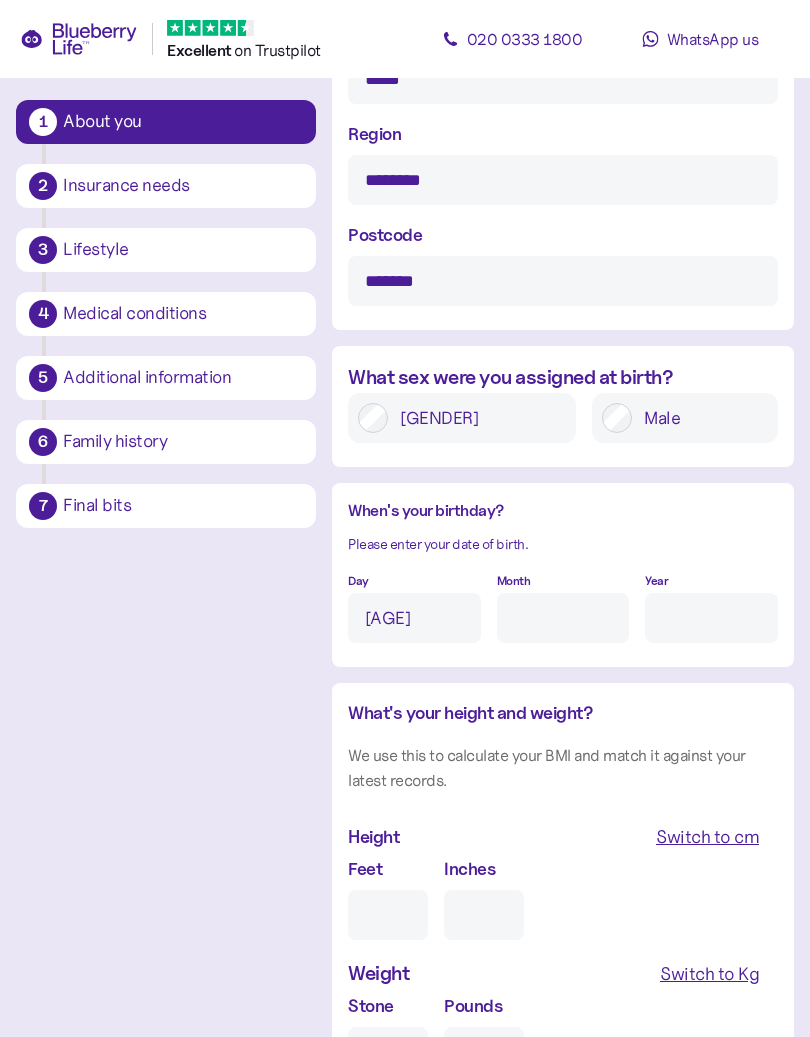 type on "[AGE]" 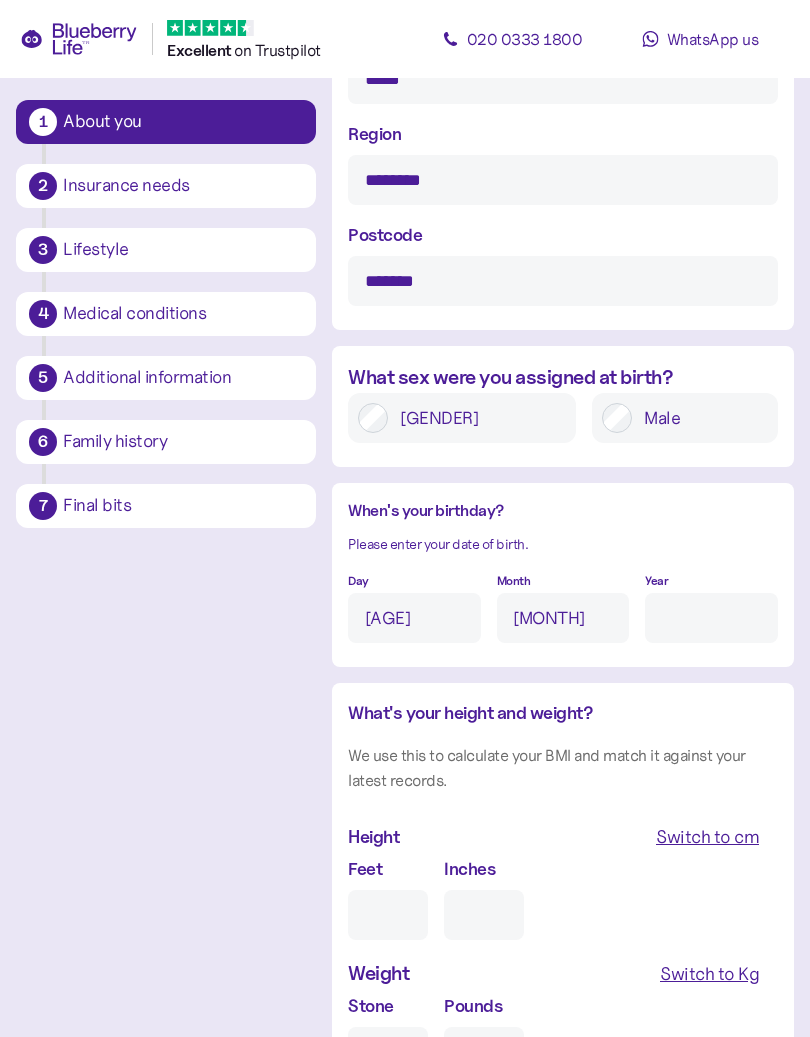 click on "Year" at bounding box center (711, 618) 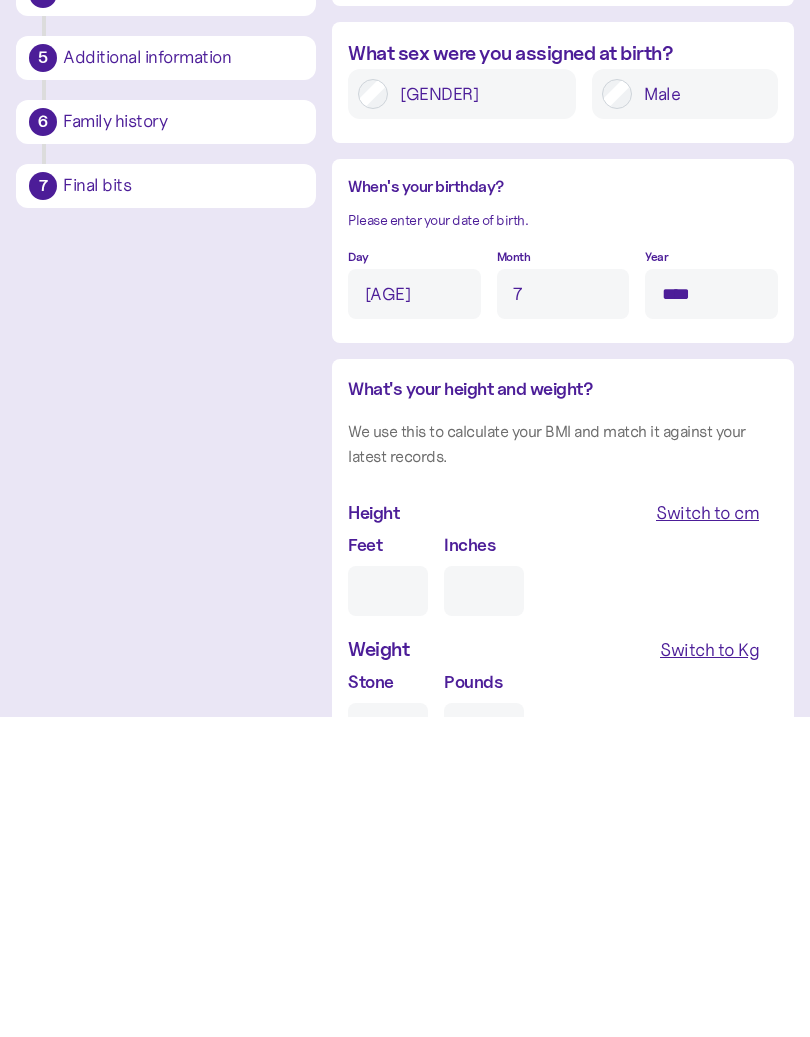 scroll, scrollTop: 1367, scrollLeft: 0, axis: vertical 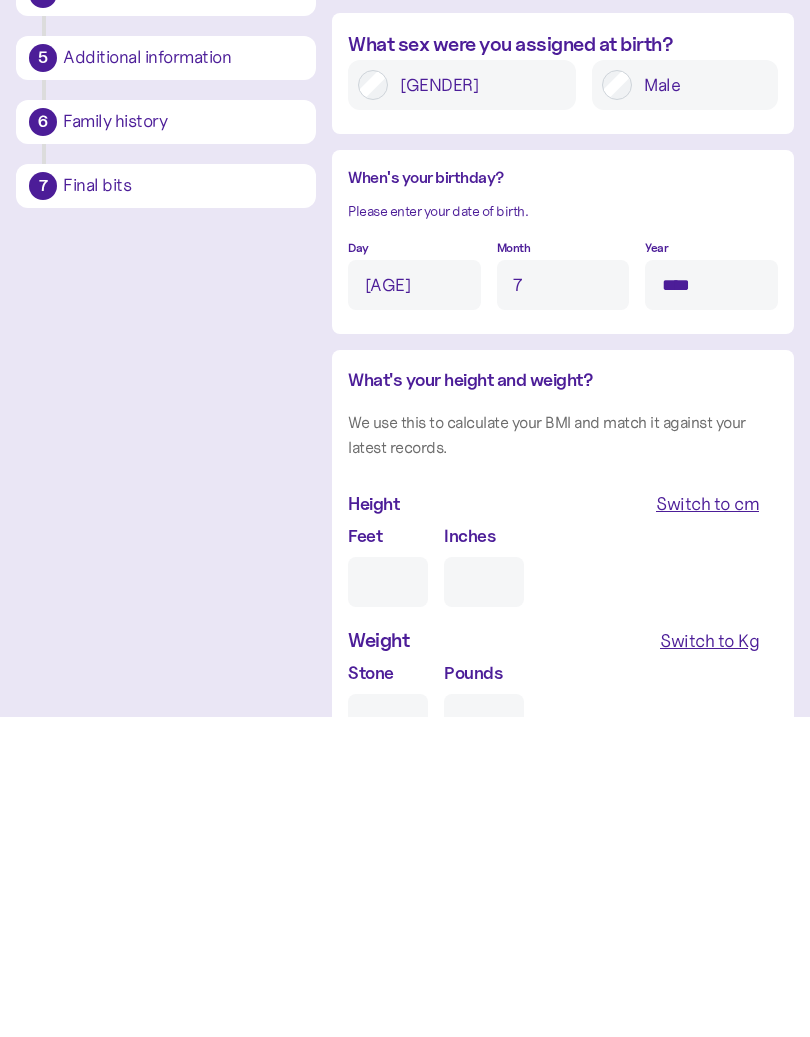 type on "****" 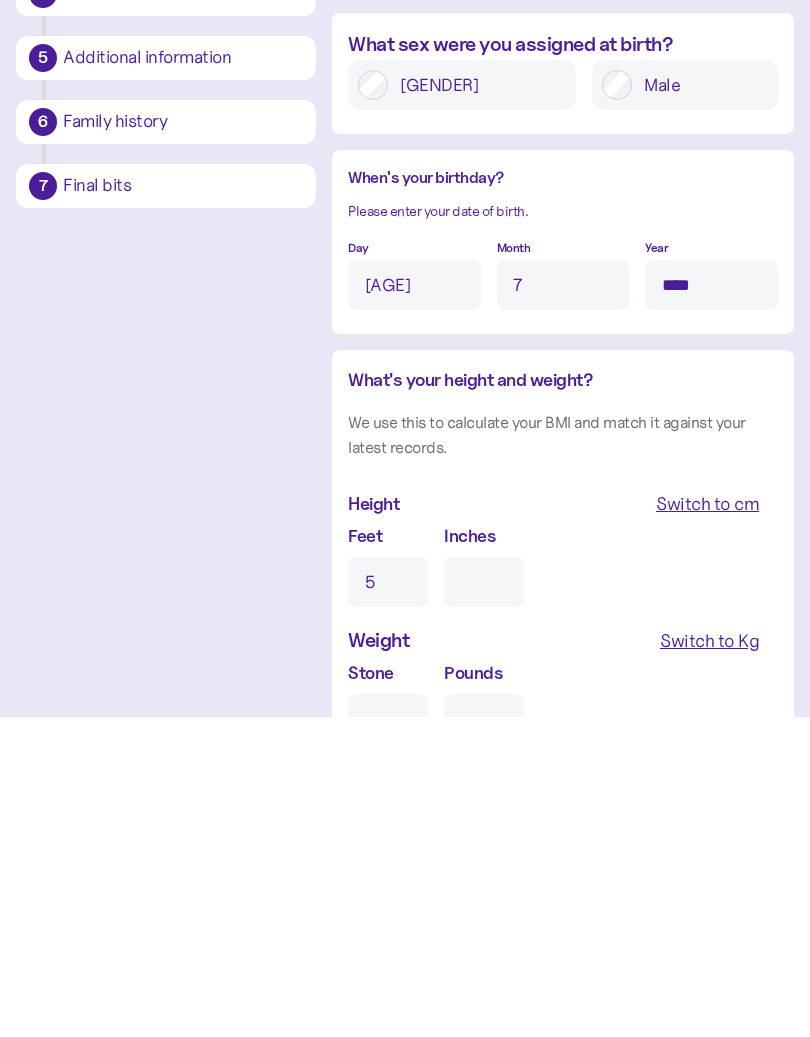 type on "0" 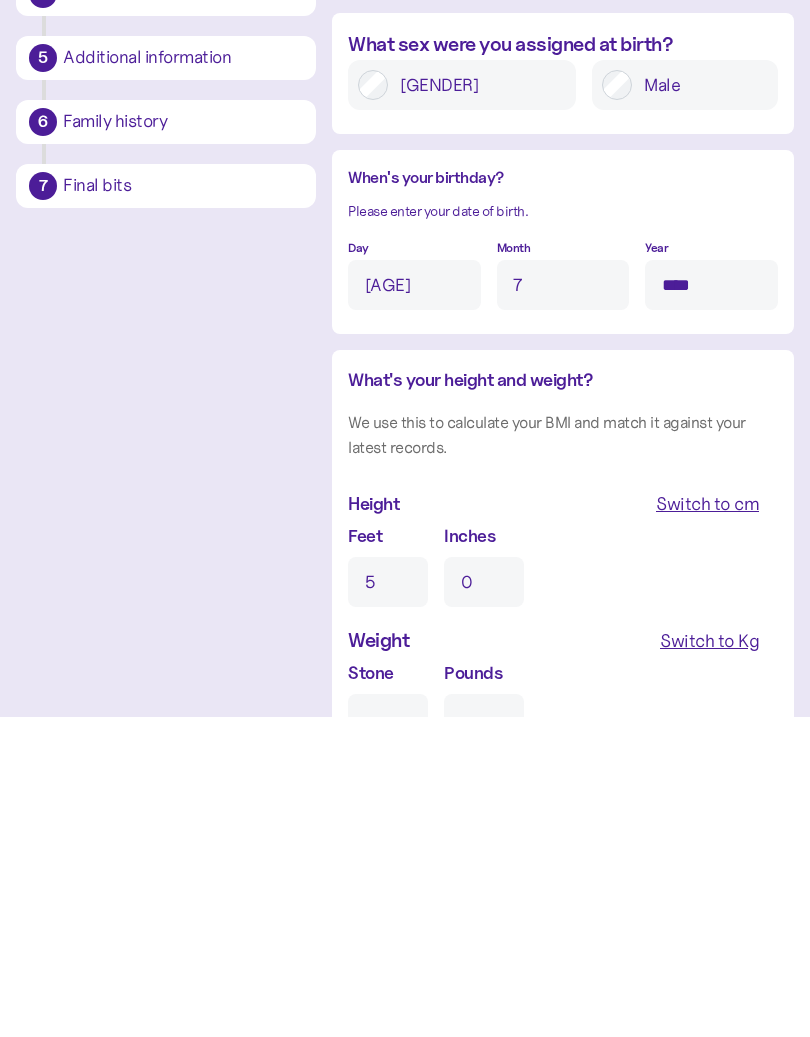 type on "5" 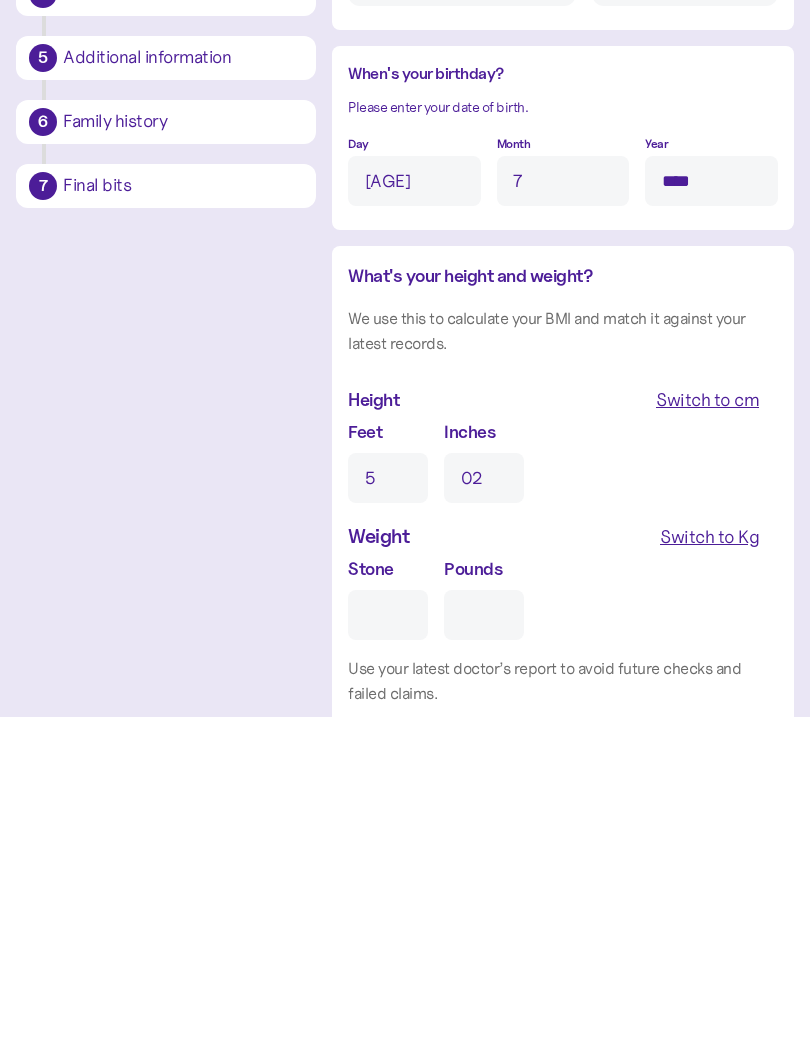 scroll, scrollTop: 1476, scrollLeft: 0, axis: vertical 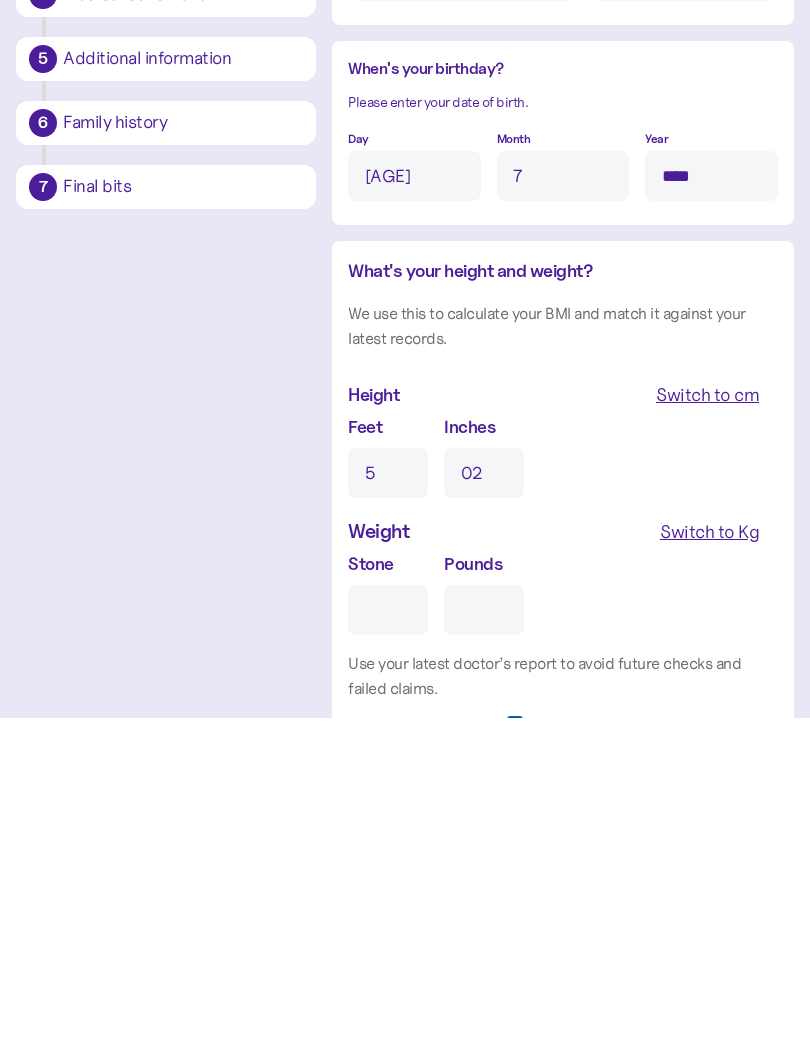click on "Stone" at bounding box center (388, 930) 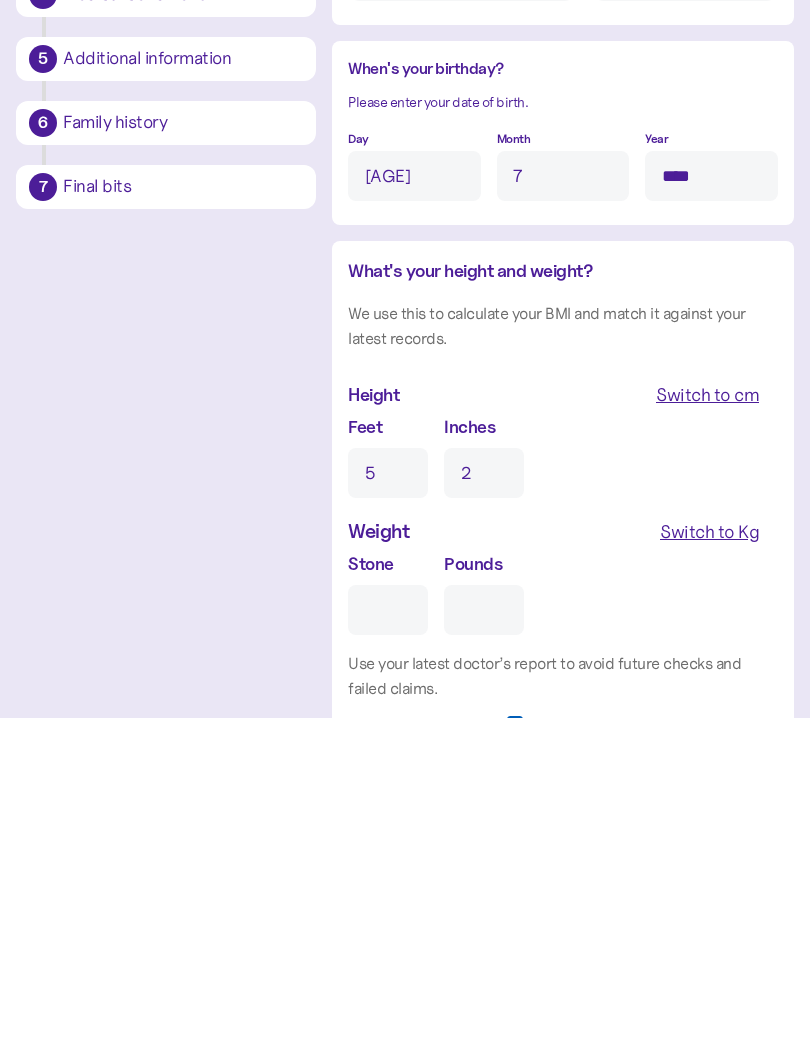 type on "7" 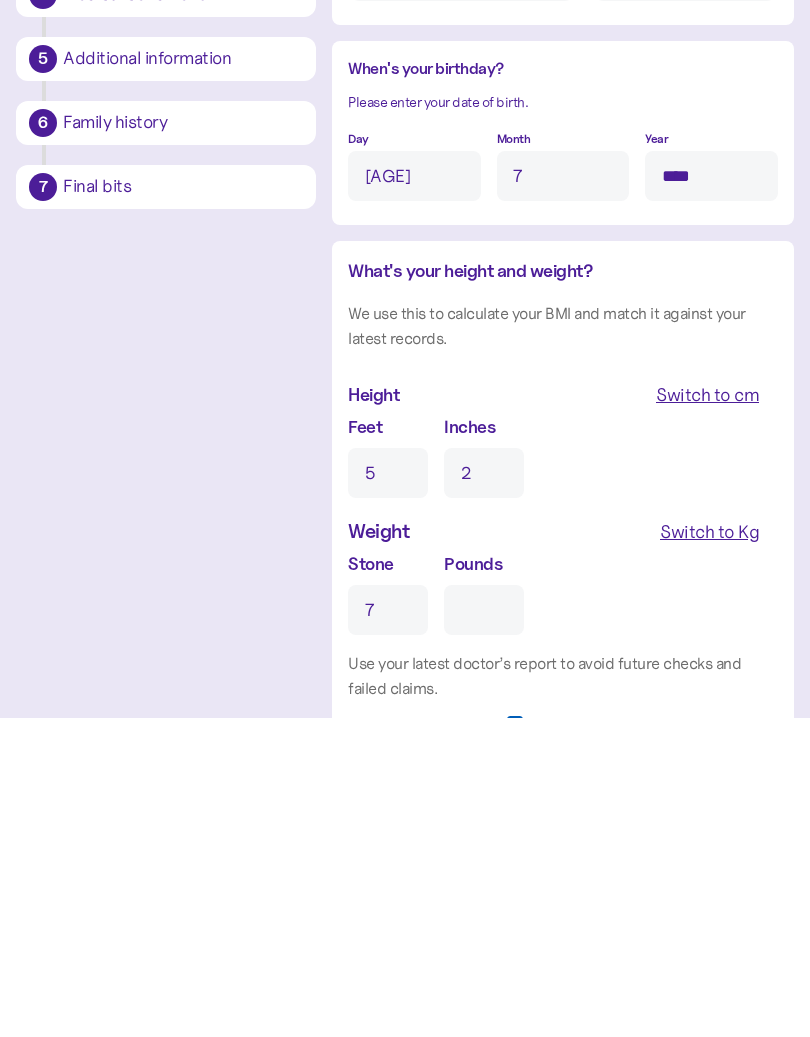 type on "0" 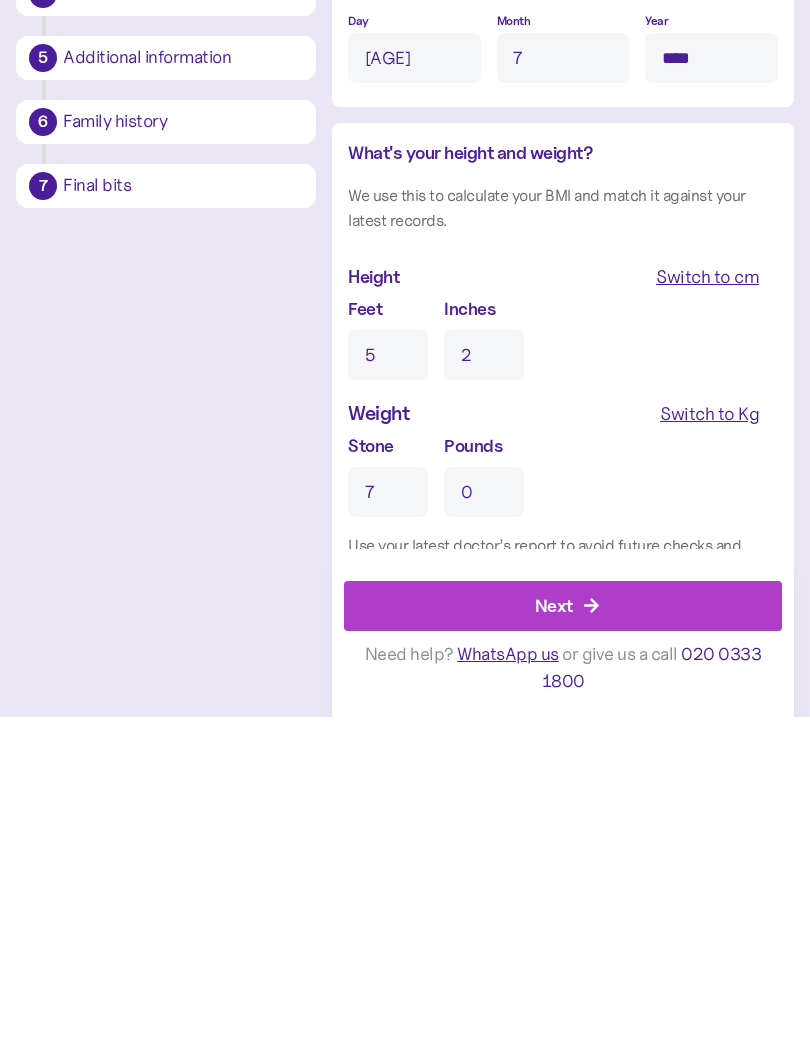 scroll, scrollTop: 1595, scrollLeft: 0, axis: vertical 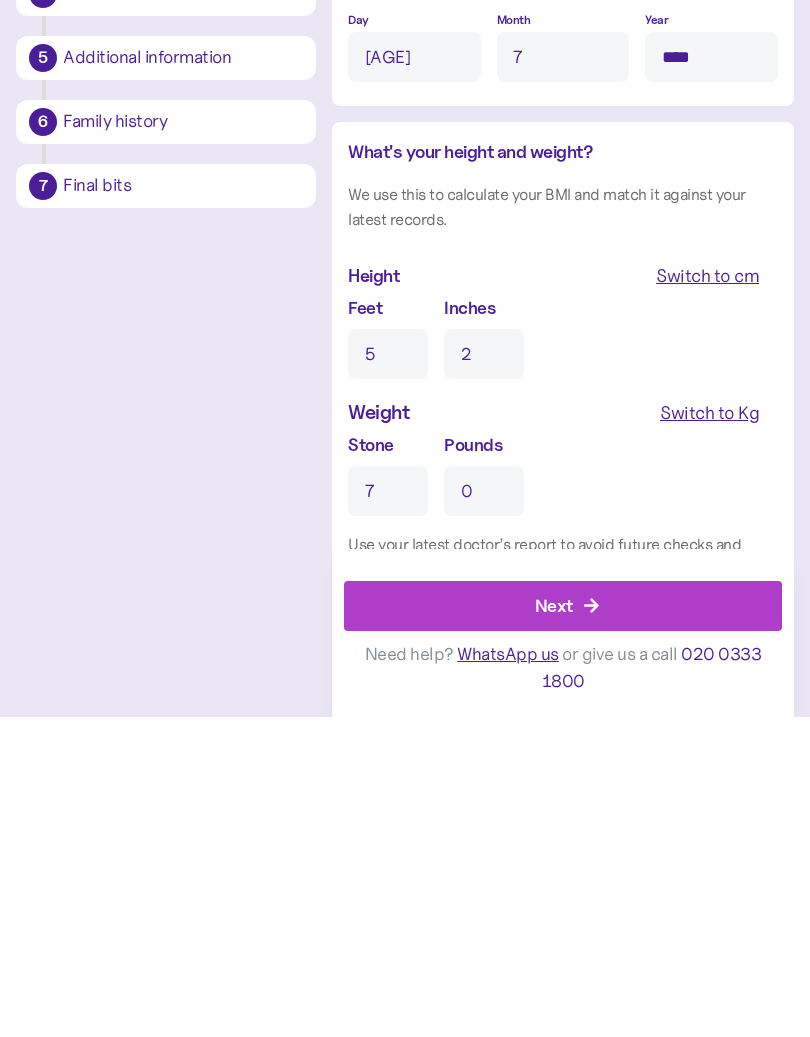 type on "7" 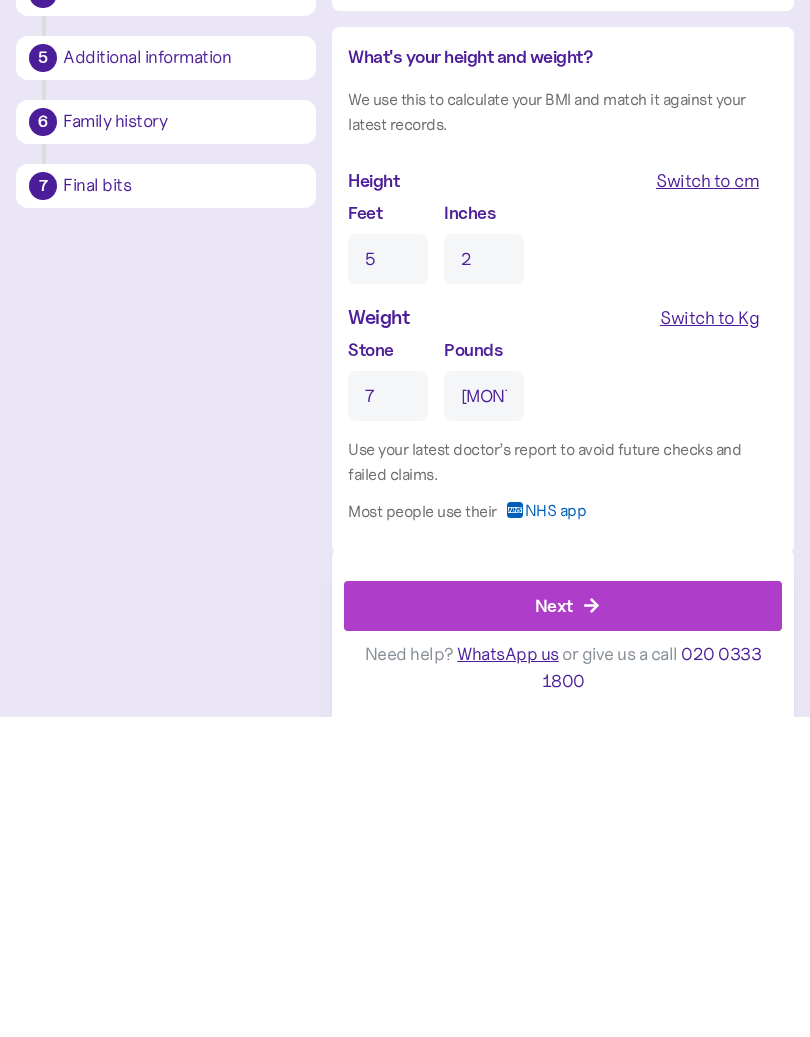 scroll, scrollTop: 1691, scrollLeft: 0, axis: vertical 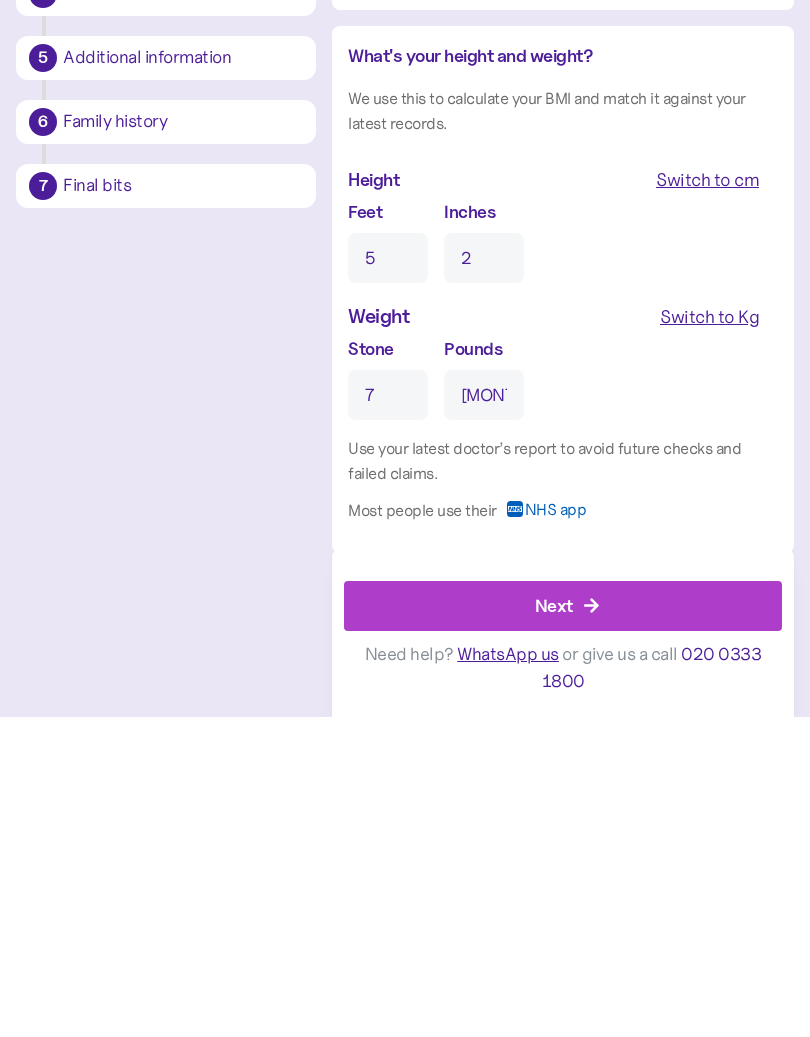 click 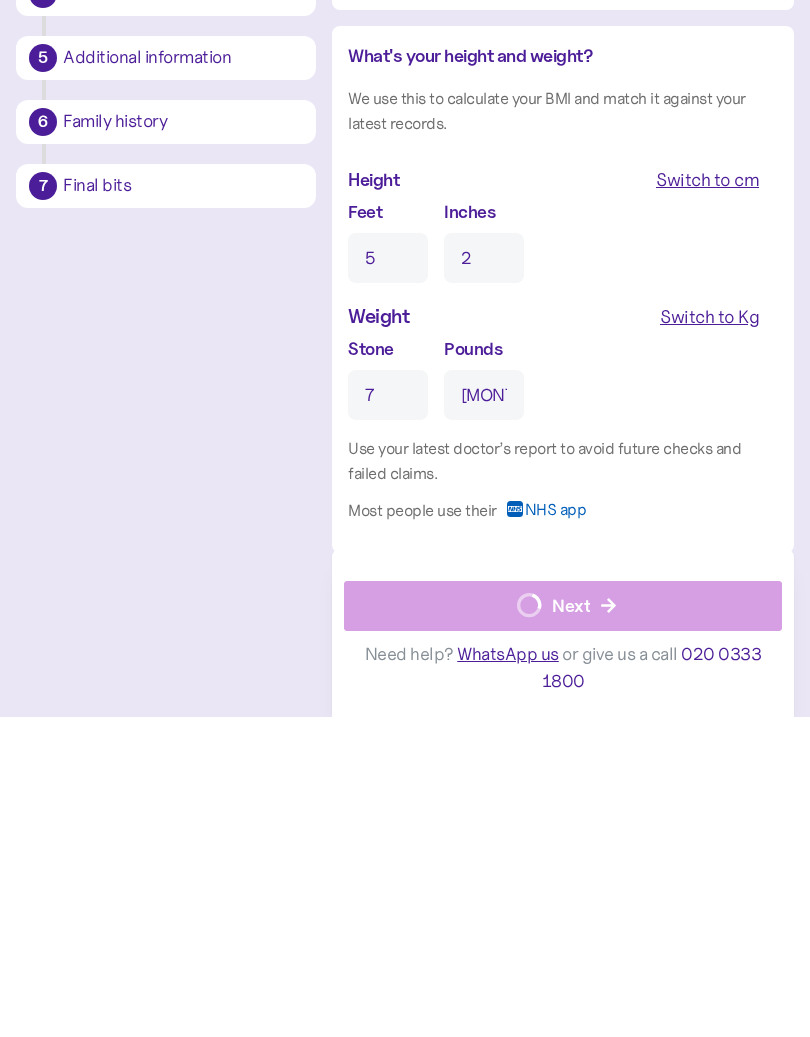 type on "7" 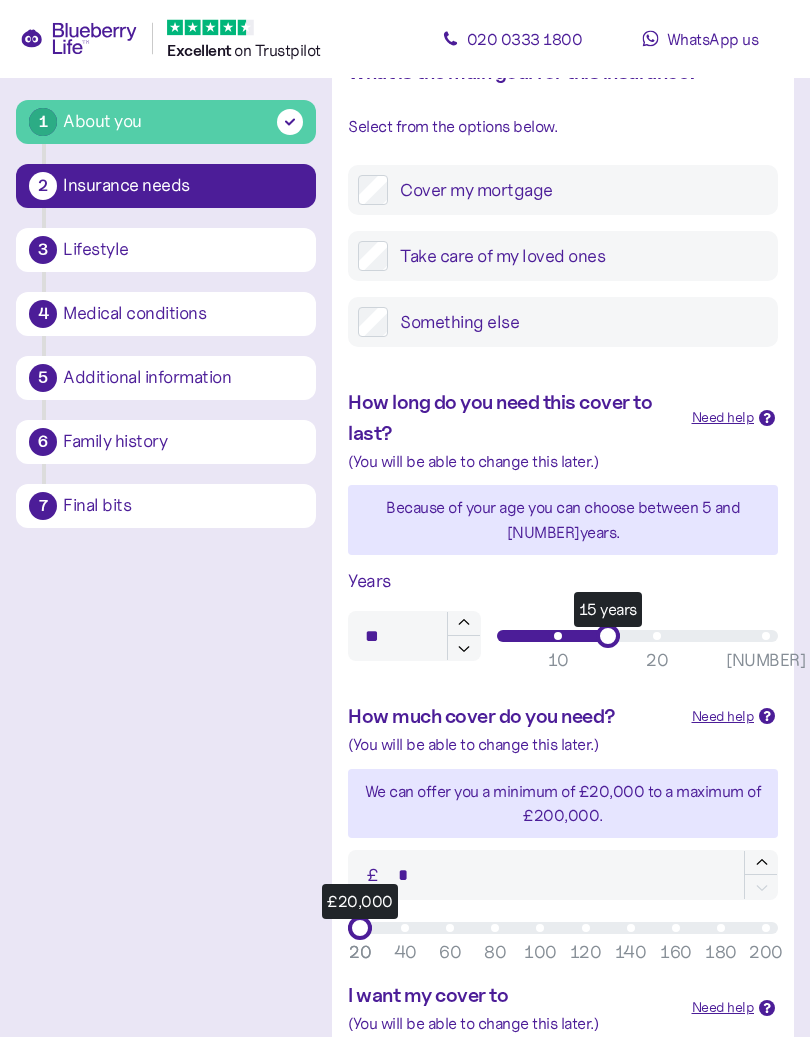 scroll, scrollTop: 304, scrollLeft: 0, axis: vertical 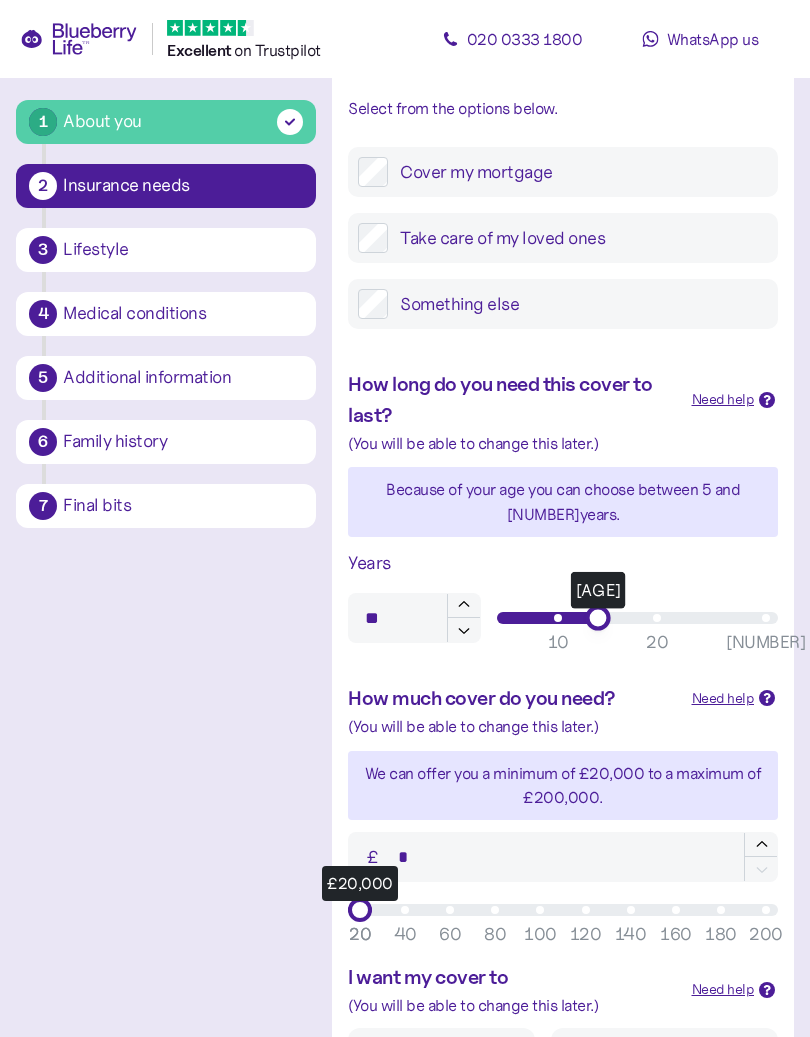 type on "**" 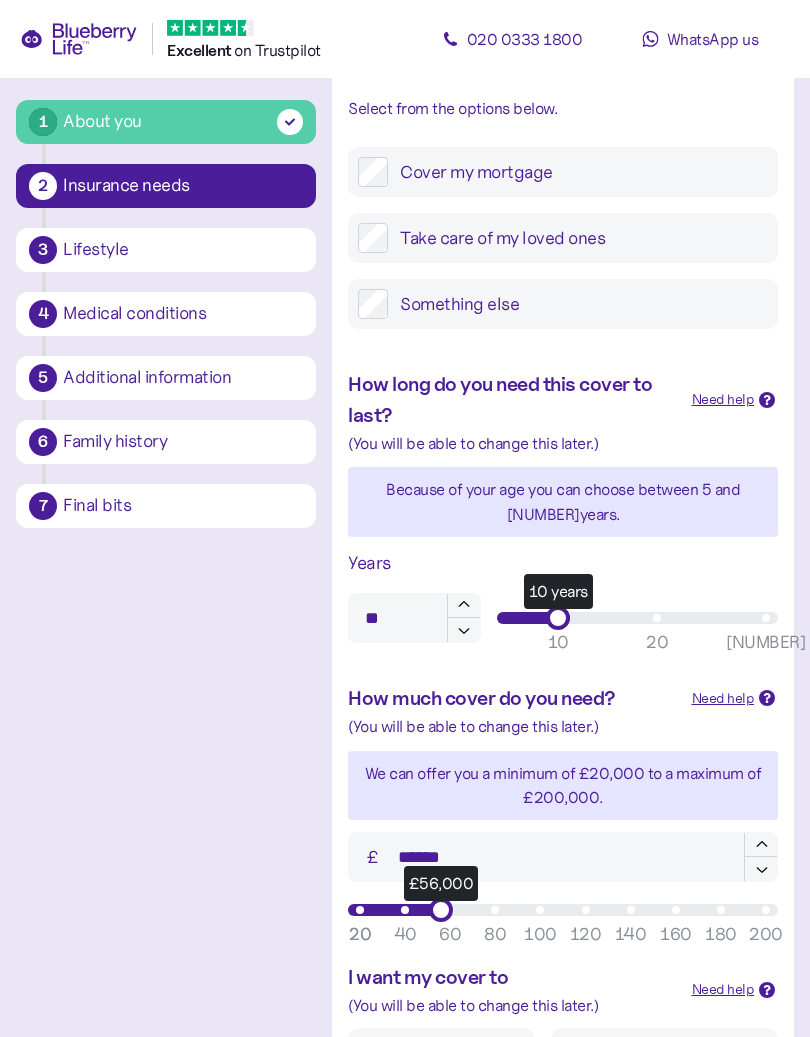 click on "£56,000" at bounding box center (563, 910) 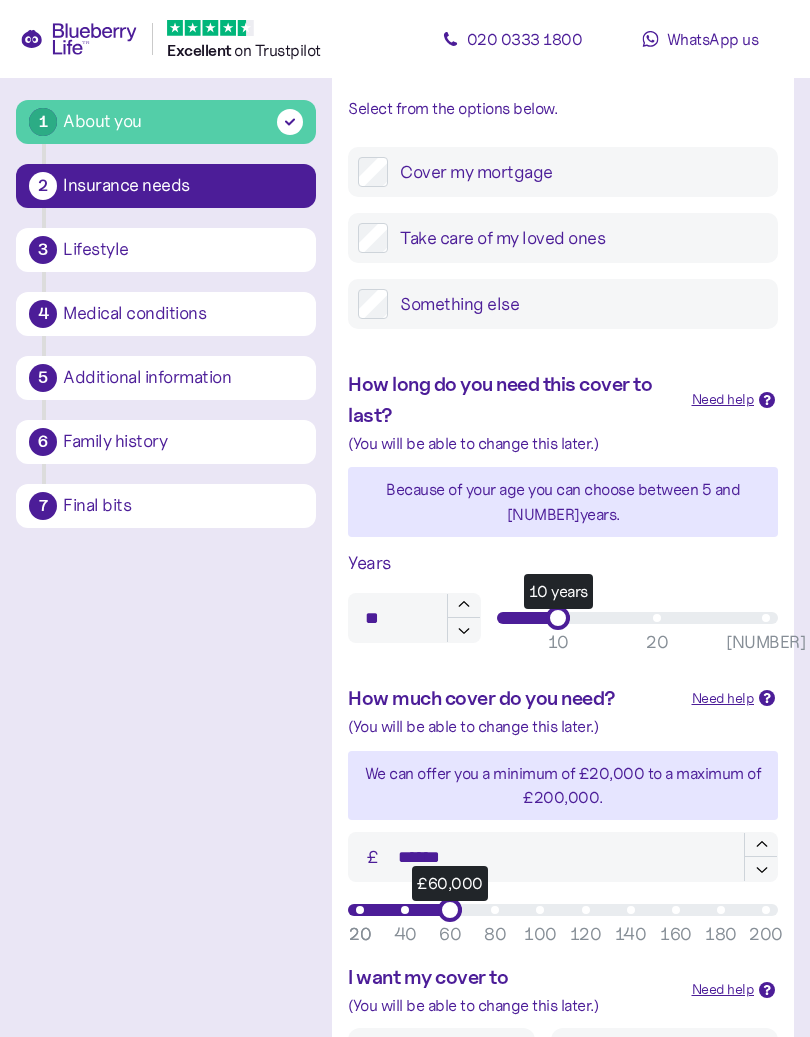 click on "£60,000" at bounding box center [450, 910] 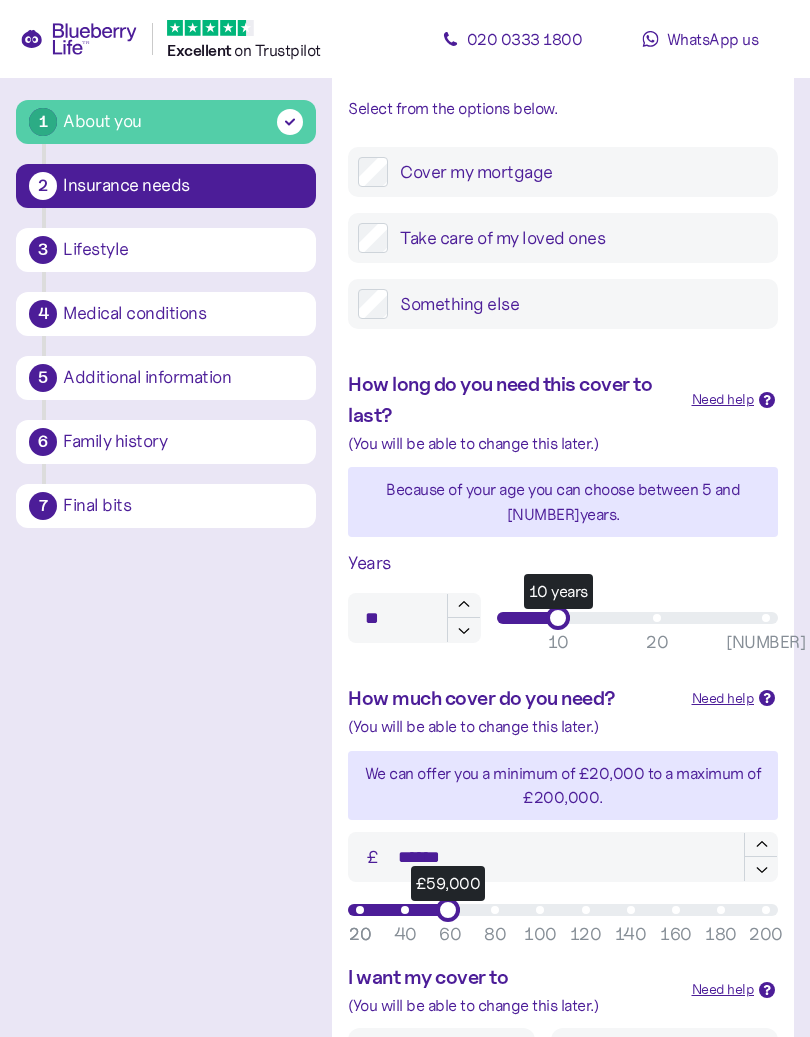 click on "£59,000" at bounding box center [448, 910] 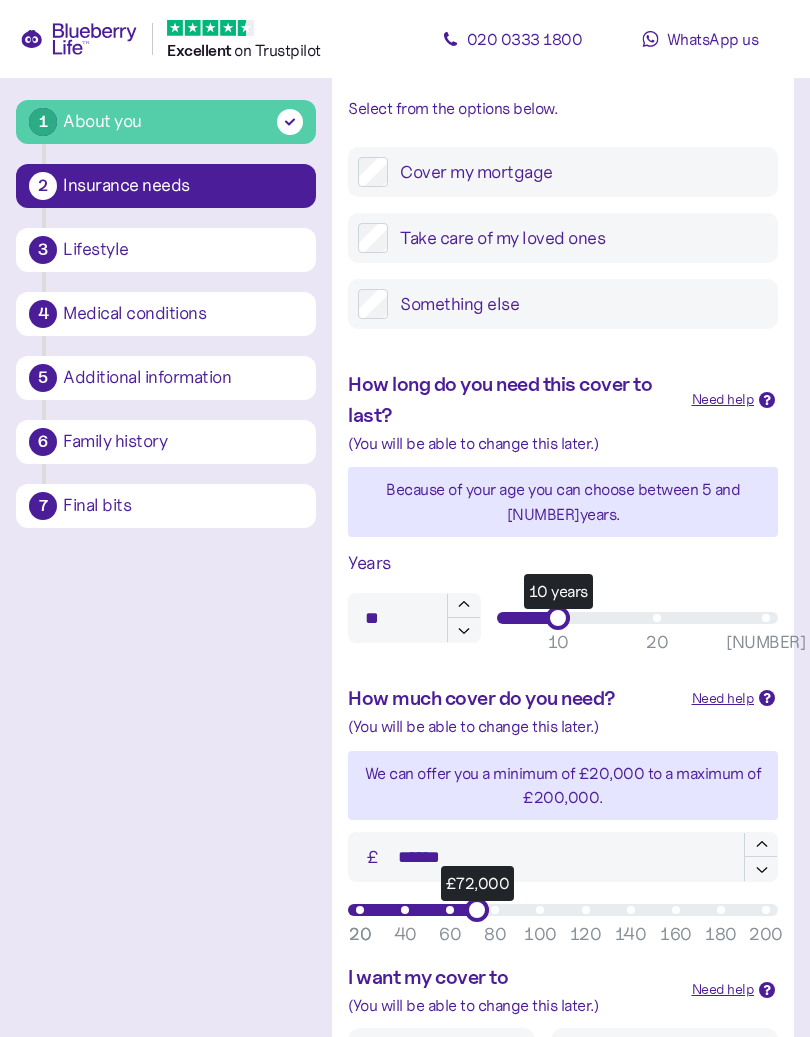 click on "£72,000" at bounding box center (563, 910) 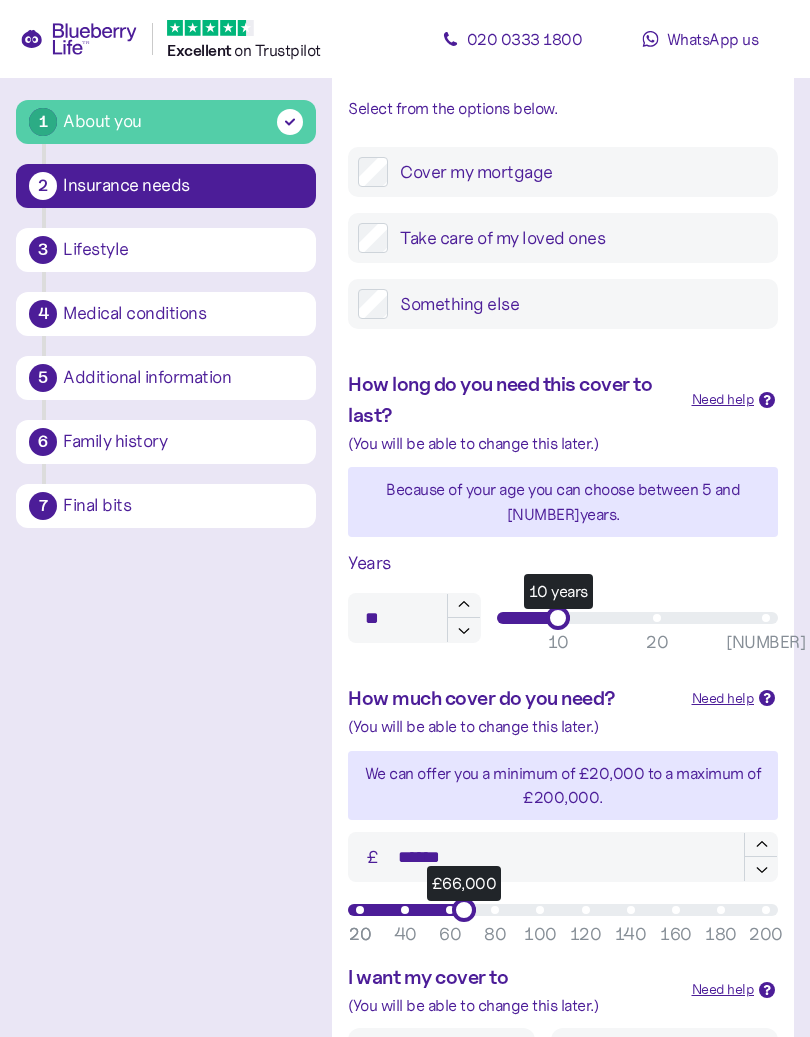 click on "£66,000" at bounding box center [464, 910] 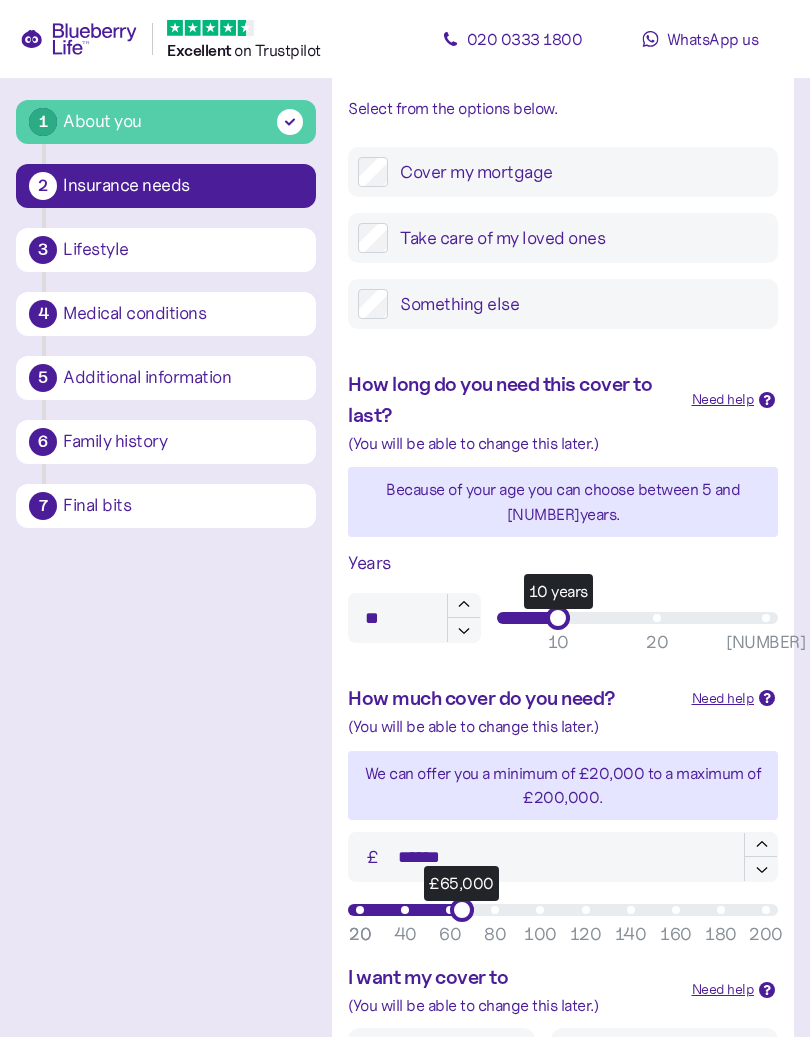 click on "£65,000" at bounding box center (462, 910) 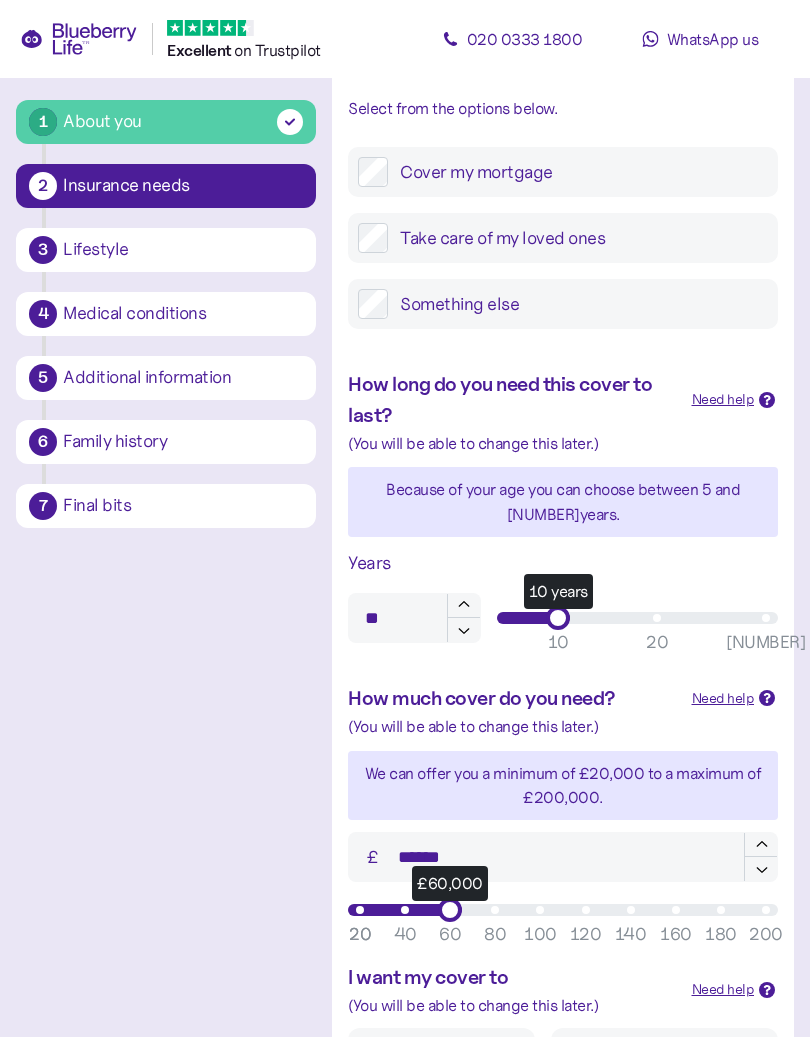 click on "£60,000" at bounding box center [450, 910] 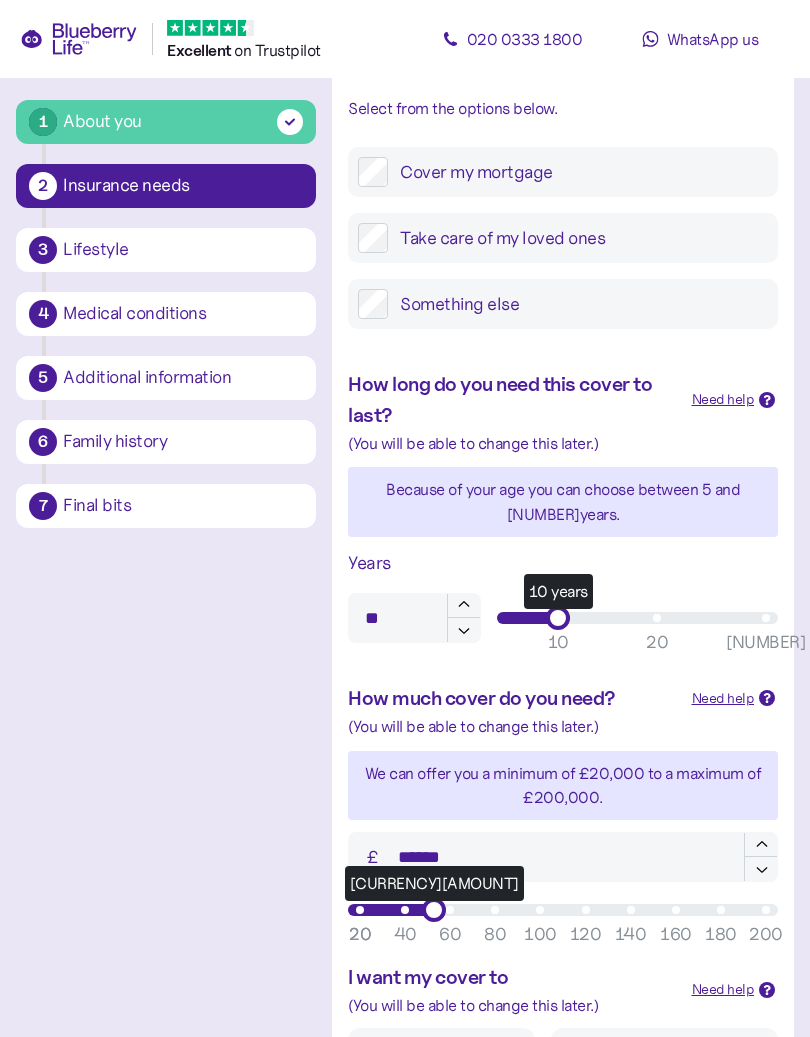 click on "How much cover do you need? Need help When deciding on how much cover to get, it is essential that you consider your unique financial situation such as your assets, the size of your mortgage, how much outstanding debt you may have, and the impact on your loved ones' financial situation should the worst happen. Need help working it out?   Use our Cover Calculator tool > (You will be able to change this later.) We can offer you a minimum of £20,000 to a maximum of £ 200,000 . £ ****** £53,000 20 40 60 80 100 120 140 160 180 200 20" at bounding box center (563, 802) 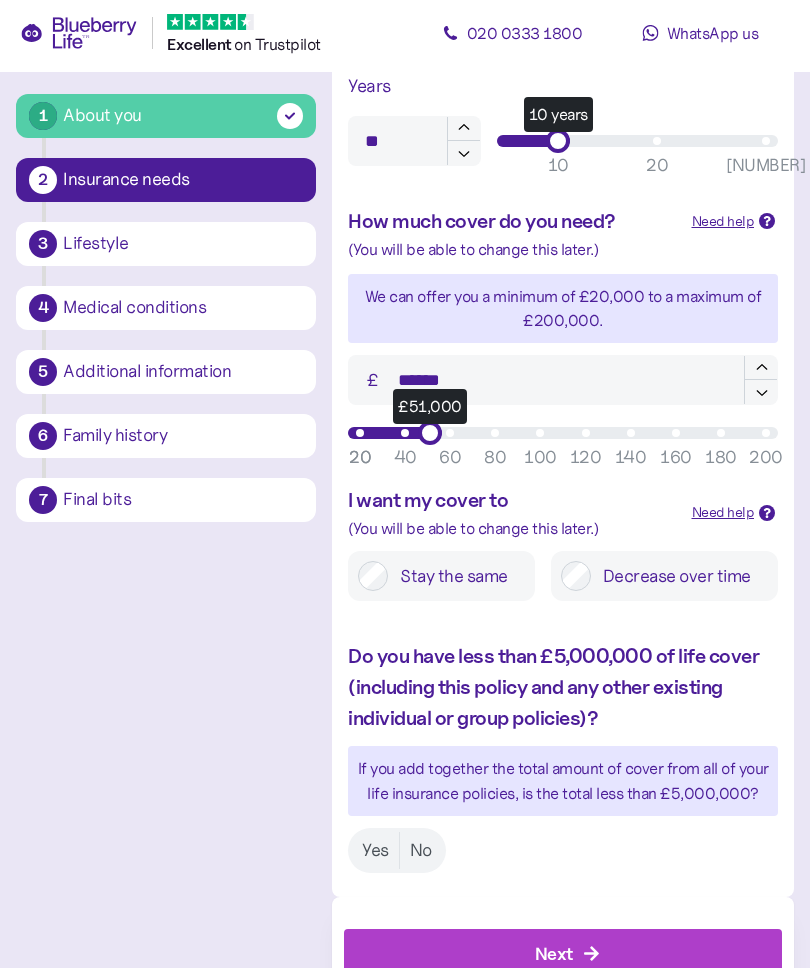 scroll, scrollTop: 781, scrollLeft: 0, axis: vertical 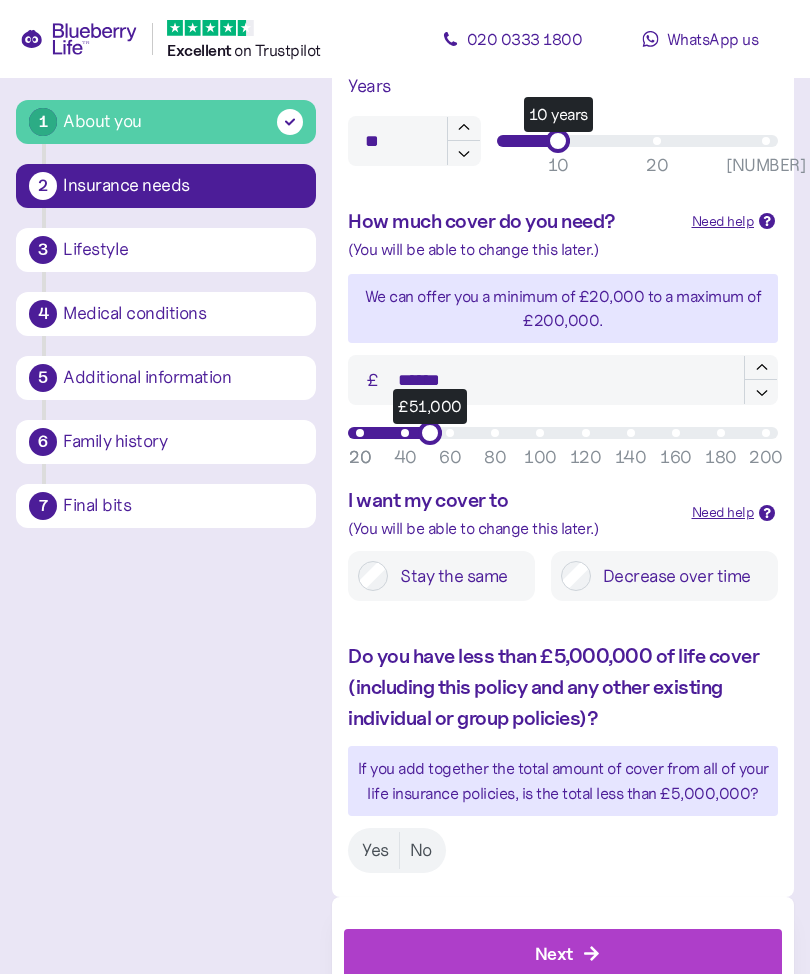 click on "No" at bounding box center [421, 850] 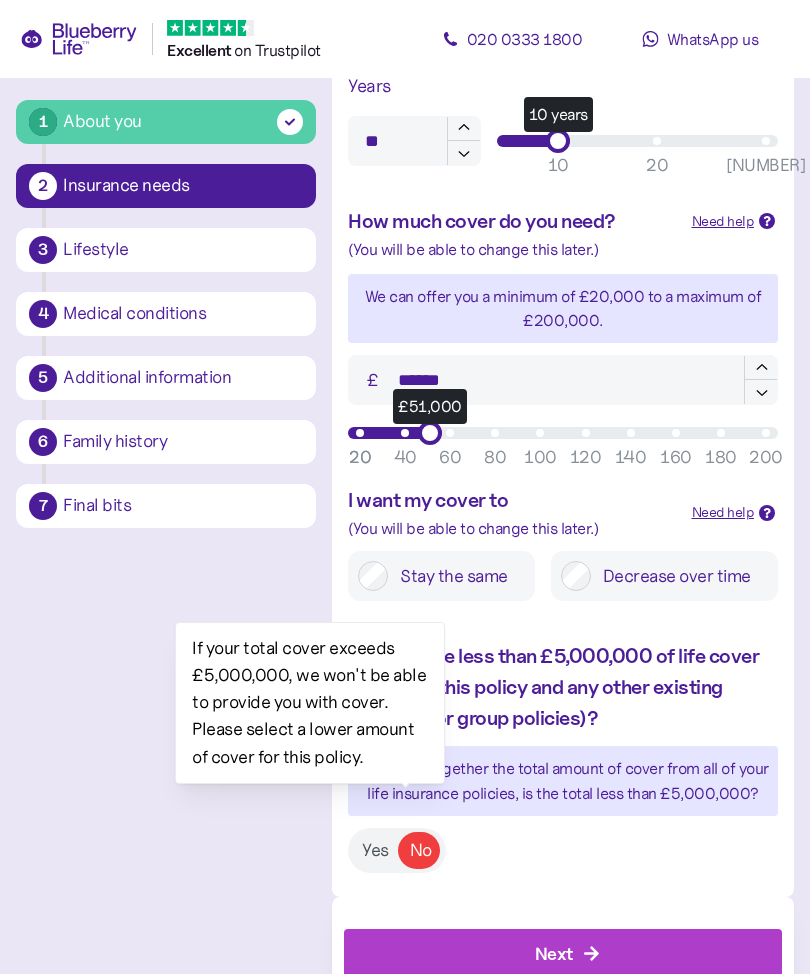 click on "Do you have less than £5,000,000 of life cover (including this policy and any other existing individual or group policies)? If you add together the total amount of cover from all of your life insurance policies, is the total less than £5,000,000? Yes No" at bounding box center (563, 757) 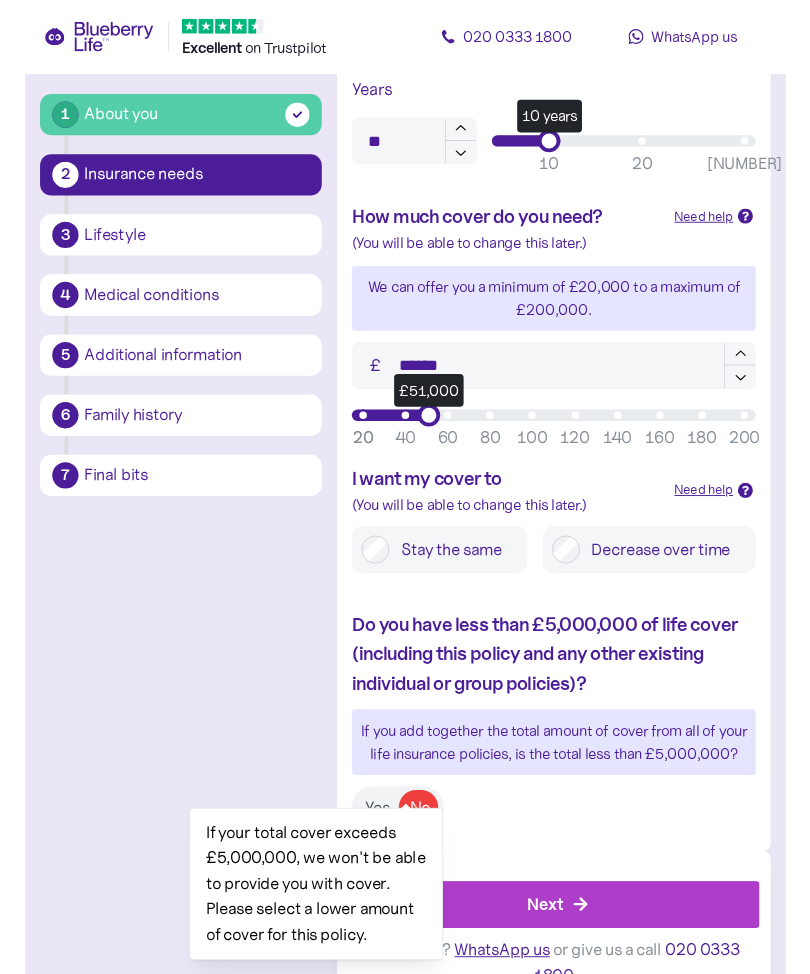 scroll, scrollTop: 781, scrollLeft: 0, axis: vertical 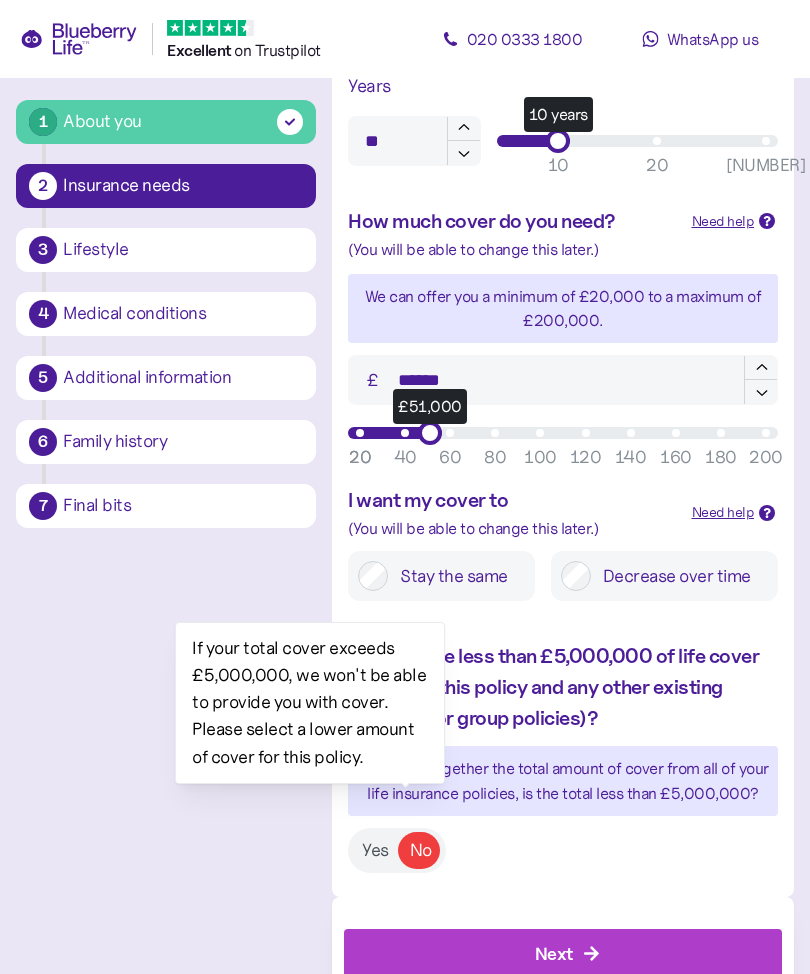 click on "Do you have less than £5,000,000 of life cover (including this policy and any other existing individual or group policies)? If you add together the total amount of cover from all of your life insurance policies, is the total less than £5,000,000? Yes No" at bounding box center (563, 757) 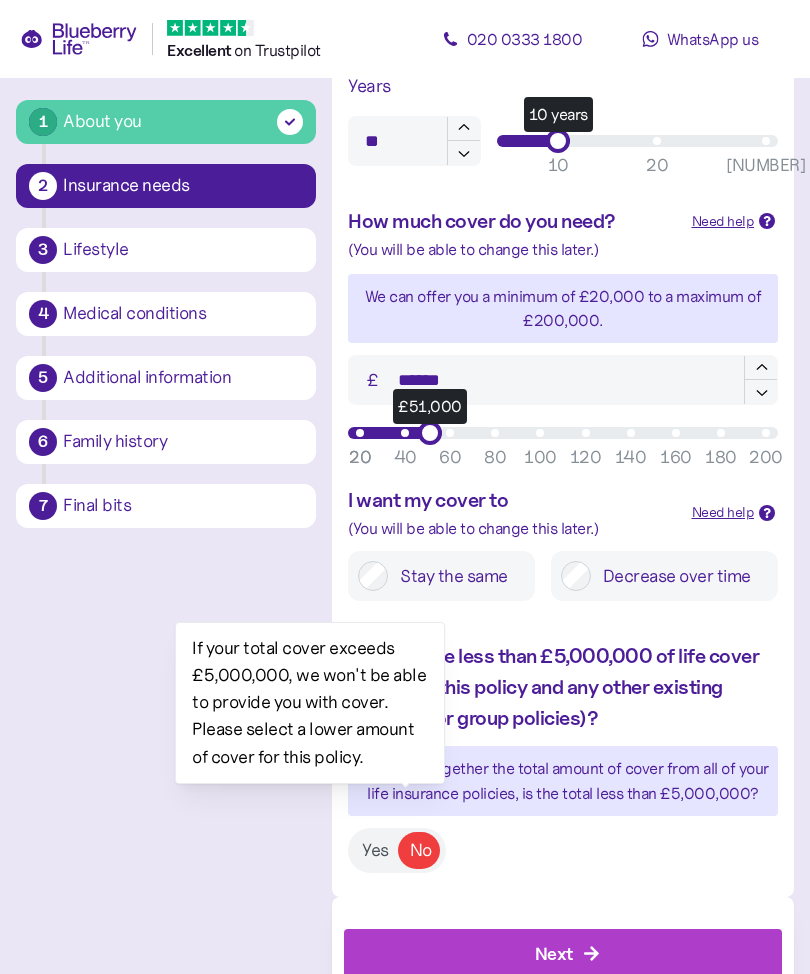 click on "Do you have less than £5,000,000 of life cover (including this policy and any other existing individual or group policies)? If you add together the total amount of cover from all of your life insurance policies, is the total less than £5,000,000? Yes No" at bounding box center (563, 757) 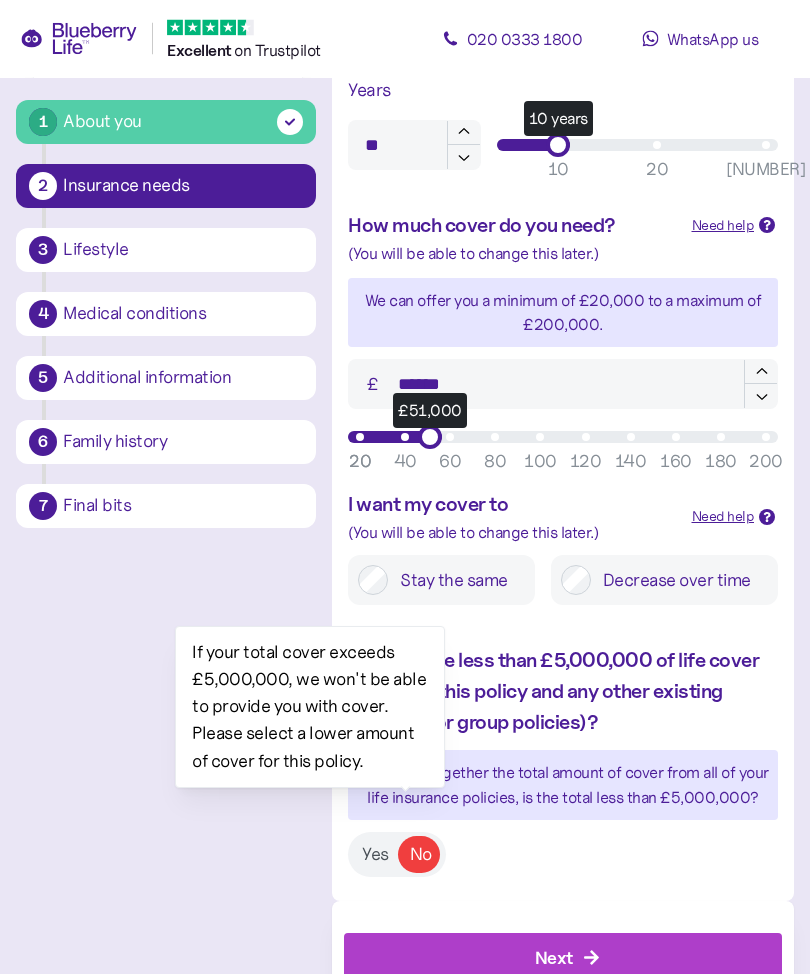 scroll, scrollTop: 777, scrollLeft: 0, axis: vertical 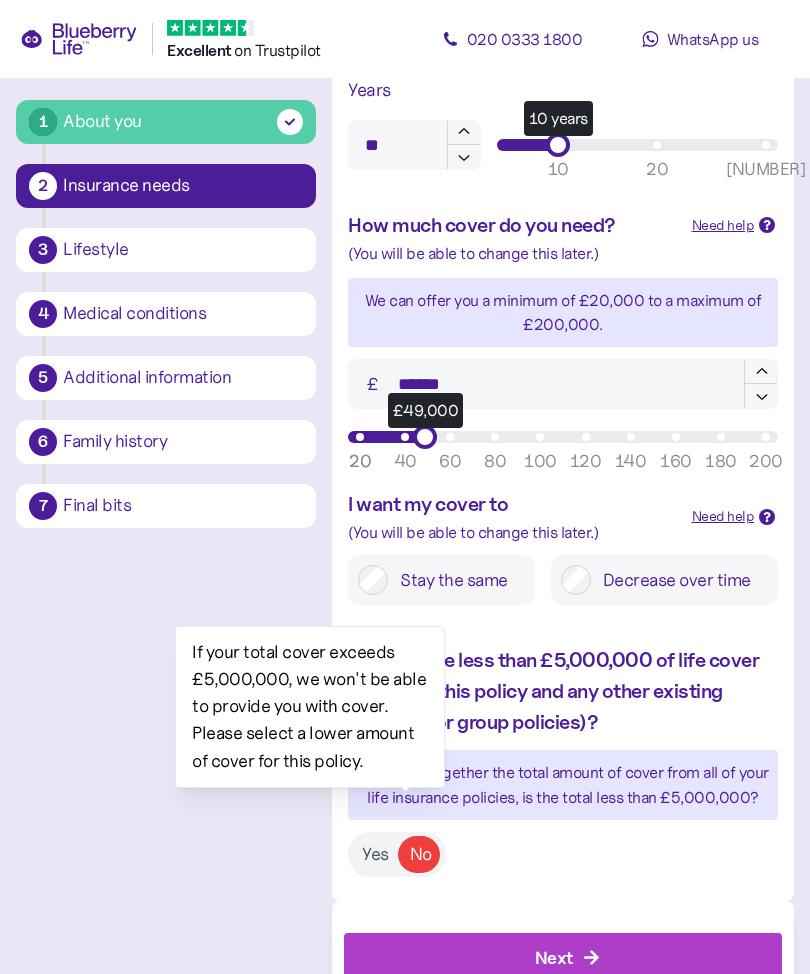 click on "How much cover do you need? Need help When deciding on how much cover to get, it is essential that you consider your unique financial situation such as your assets, the size of your mortgage, how much outstanding debt you may have, and the impact on your loved ones' financial situation should the worst happen. Need help working it out?   Use our Cover Calculator tool > (You will be able to change this later.) We can offer you a minimum of £20,000 to a maximum of £ 200,000 . £ ****** £49,000 20 40 60 80 100 120 140 160 180 200 20" at bounding box center [563, 329] 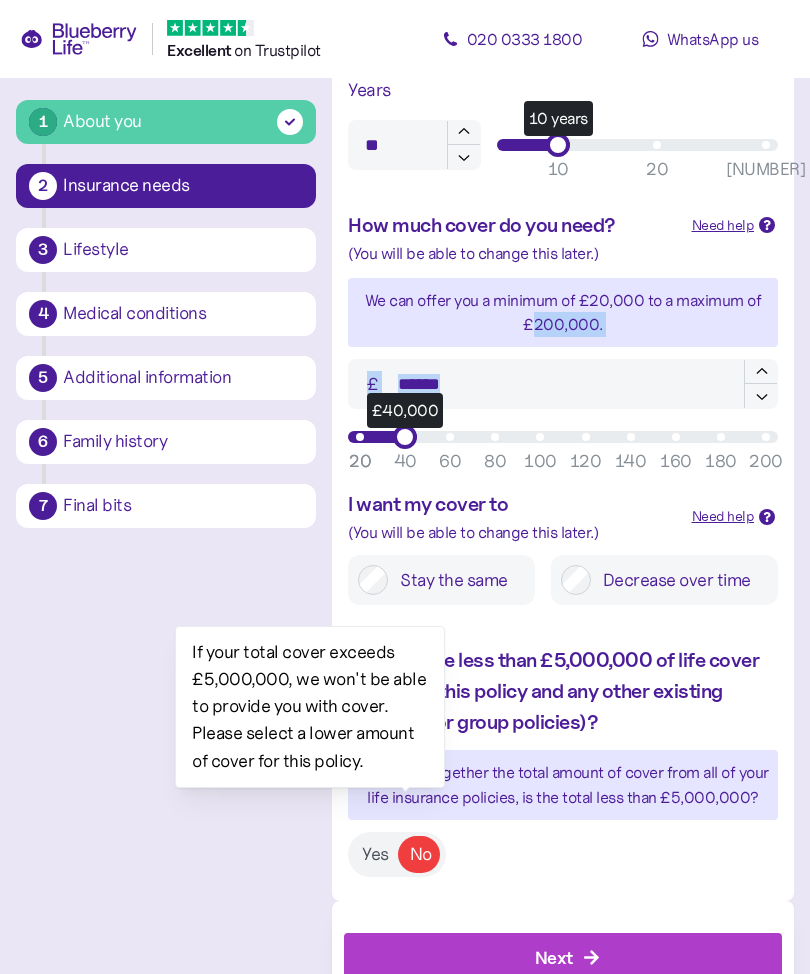 click on "1 About you 2 Insurance needs 3 Lifestyle 4 Medical conditions 5 Additional information 6 Family history 7 Final bits Back 2 Insurance needs It takes around 5 minutes to complete the application. What is the main goal for this insurance? Select from the options below. Cover my mortgage Take care of my loved ones Something else What is your rough monthly budget for this insurance? This is for data collection purposes only. £ * £1 How long do you need this cover to last? Need help When deciding on how long you would like cover to last, it is worth considering the original motives for taking out Life Insurance, as this is likely to have influenced your decision. For example, if you have a mortgage which is 25 years in term, then perhaps a 25 year Life Insurance policy could be right for you. (You will be able to change this later.) Because of your age you can choose between 5 and   [NUMBER]  years. Years ** 10 years 10 20 31 How much cover do you need? Need help Need help working it out?   200,000 . £ ****** 20 40" at bounding box center [405, 205] 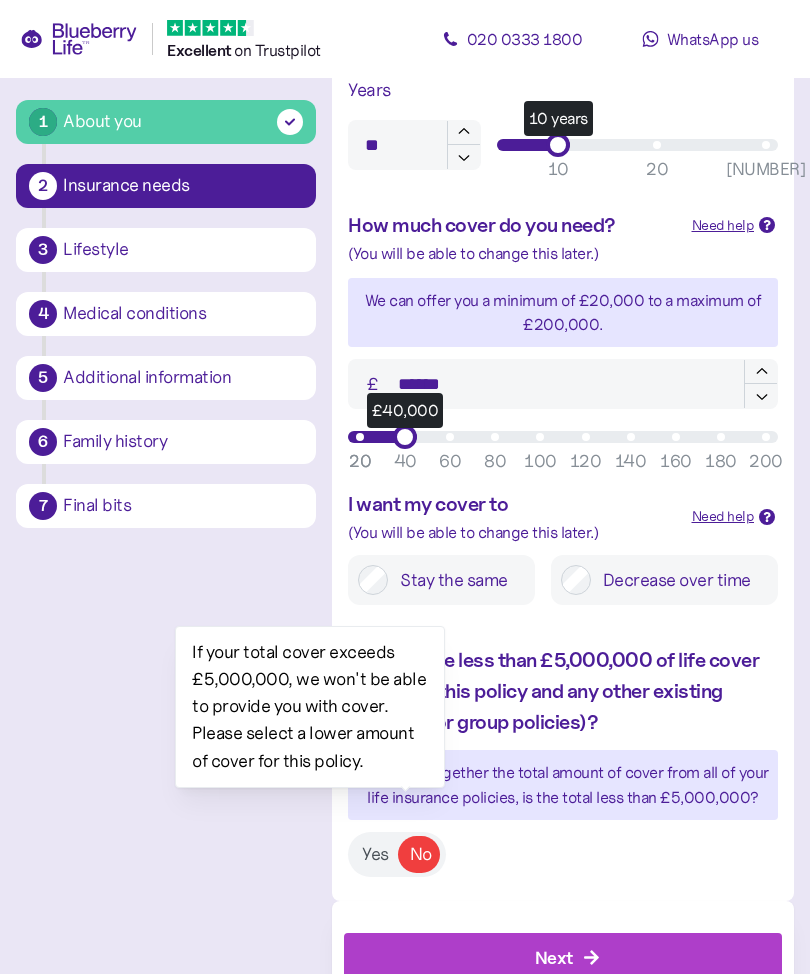 click on "£40,000" at bounding box center [405, 437] 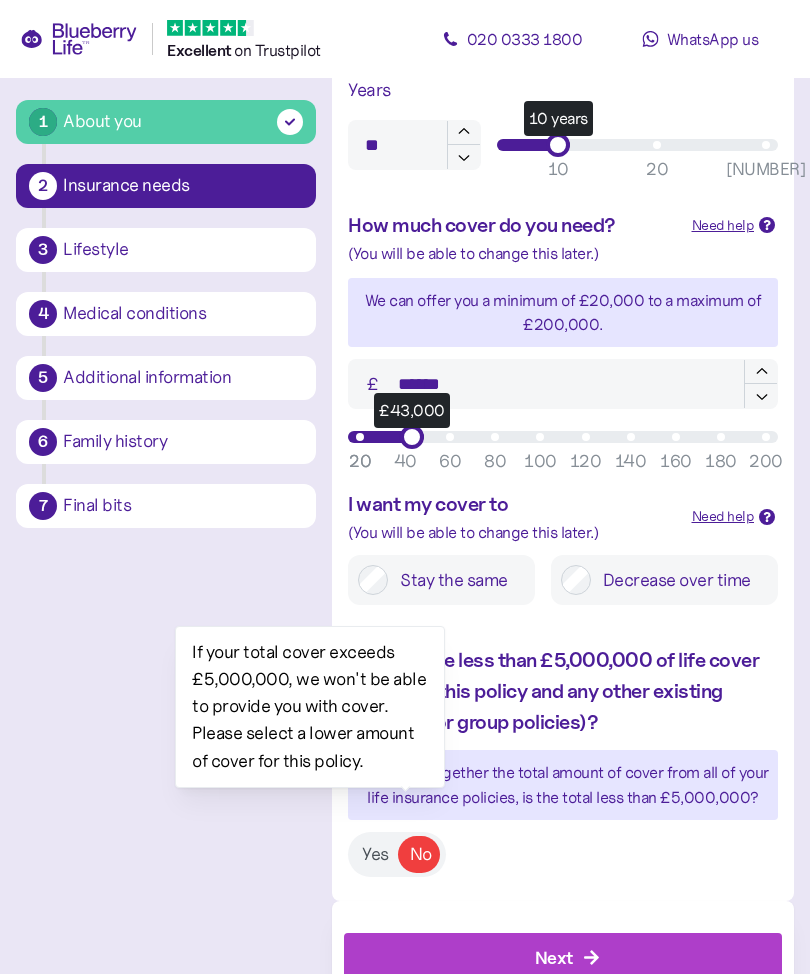 click on "£43,000" at bounding box center (412, 437) 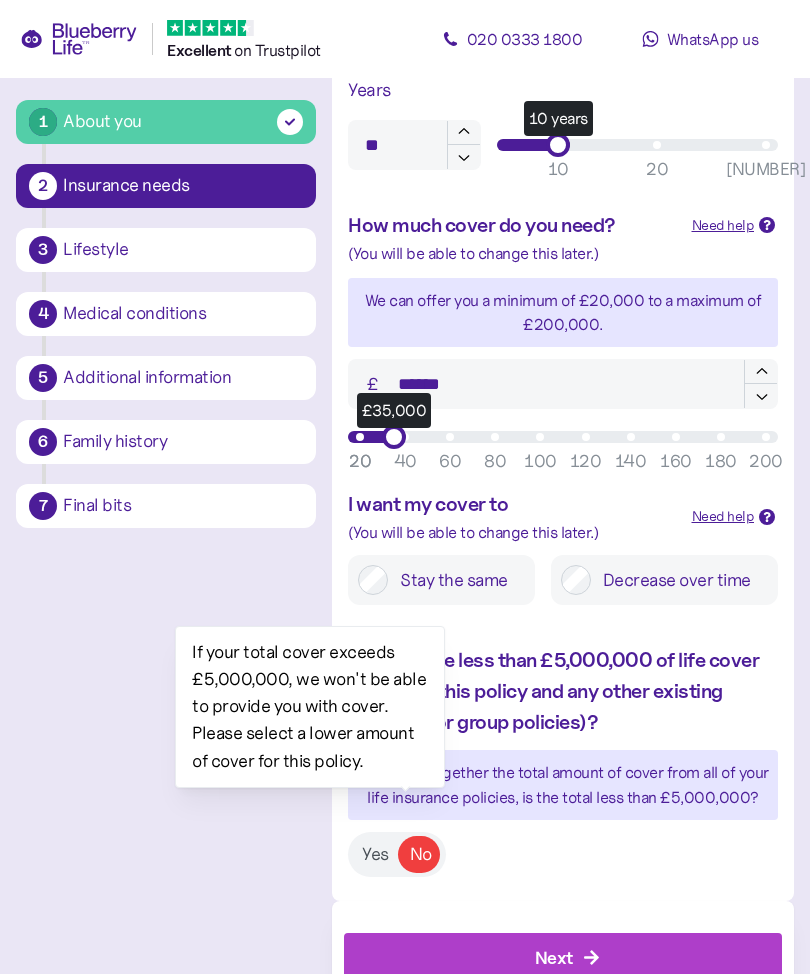 click on "1 About you 2 Insurance needs 3 Lifestyle 4 Medical conditions 5 Additional information 6 Family history 7 Final bits Back 2 Insurance needs It takes around 5 minutes to complete the application. What is the main goal for this insurance? Select from the options below. Cover my mortgage Take care of my loved ones Something else What is your rough monthly budget for this insurance? This is for data collection purposes only. £ * £1 How long do you need this cover to last? Need help When deciding on how long you would like cover to last, it is worth considering the original motives for taking out Life Insurance, as this is likely to have influenced your decision. For example, if you have a mortgage which is 25 years in term, then perhaps a 25 year Life Insurance policy could be right for you. (You will be able to change this later.) Because of your age you can choose between 5 and   [NUMBER]  years. Years ** 10 years 10 20 31 How much cover do you need? Need help Need help working it out?   200,000 . £ ****** 20 40" at bounding box center (405, 205) 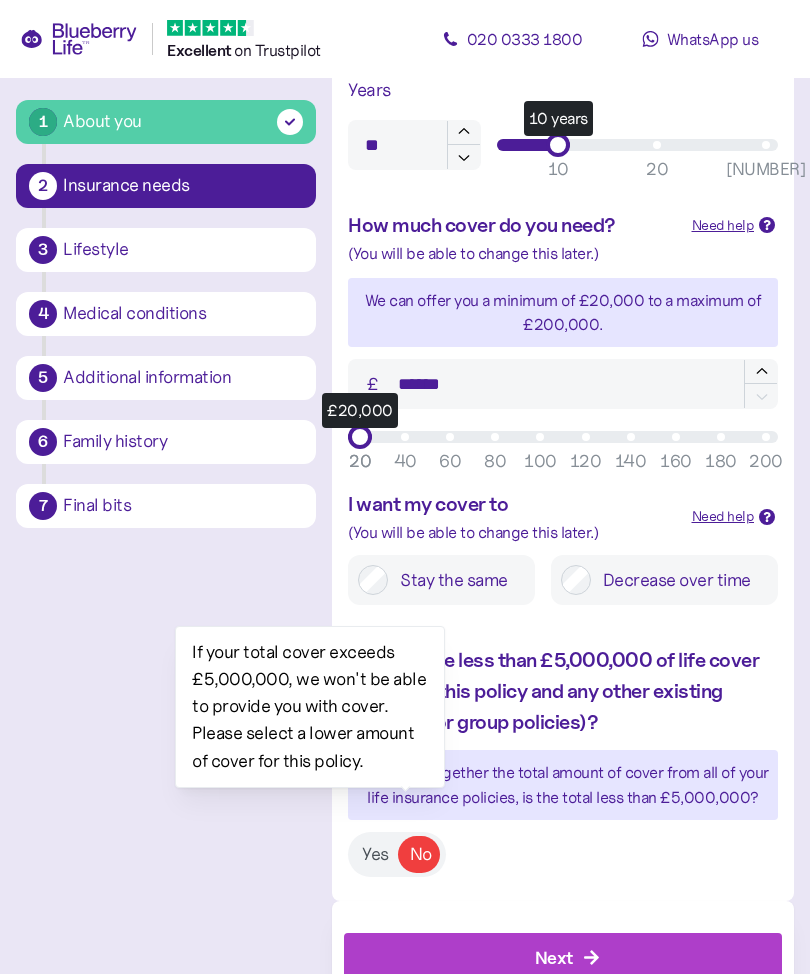 click on "Do you have less than £5,000,000 of life cover (including this policy and any other existing individual or group policies)? If you add together the total amount of cover from all of your life insurance policies, is the total less than £5,000,000? Yes No" at bounding box center [563, 761] 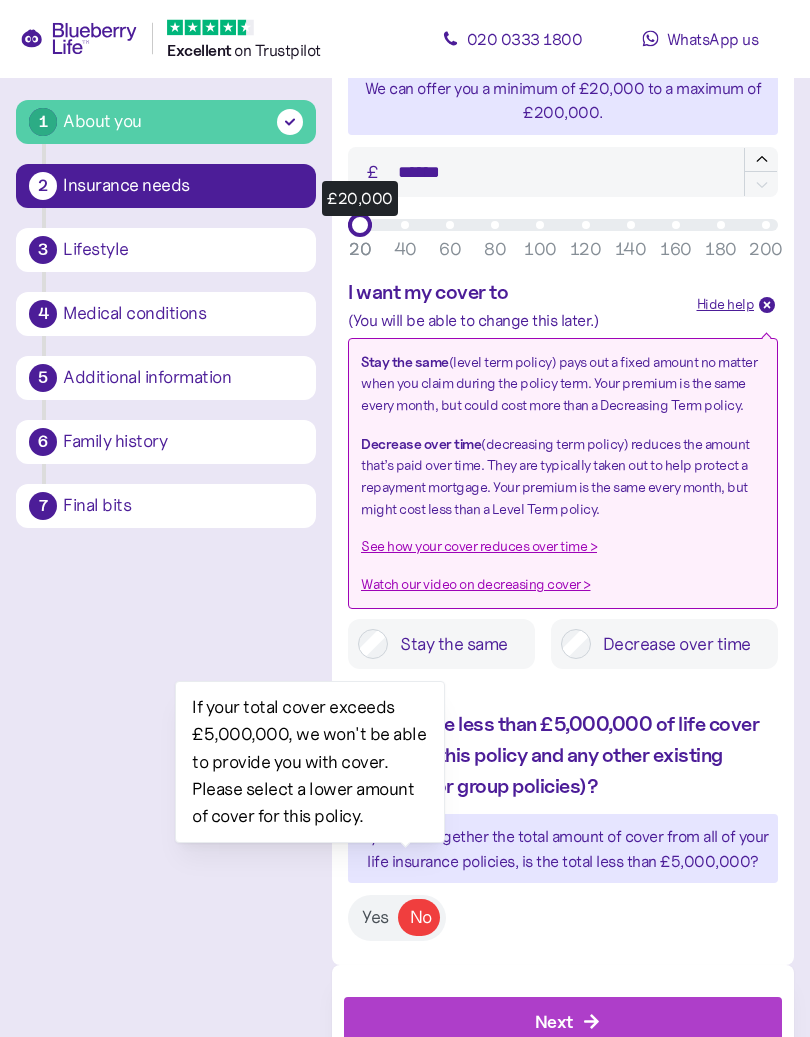 scroll, scrollTop: 989, scrollLeft: 0, axis: vertical 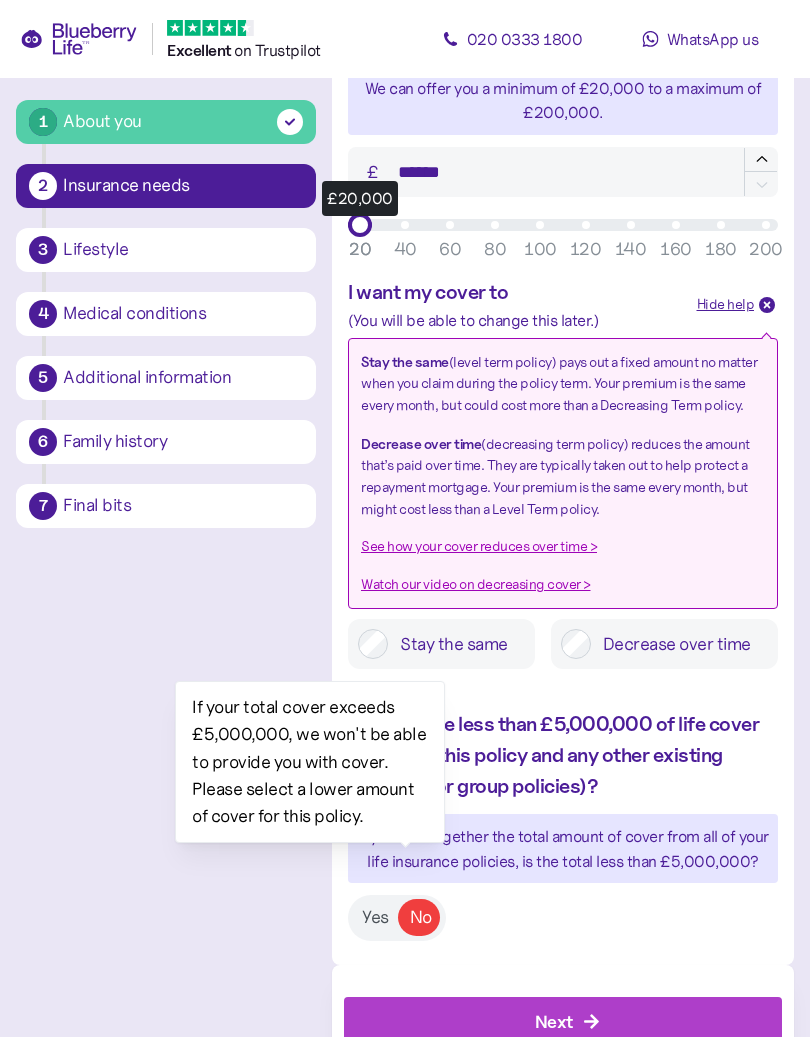 click on "Next" at bounding box center (567, 1022) 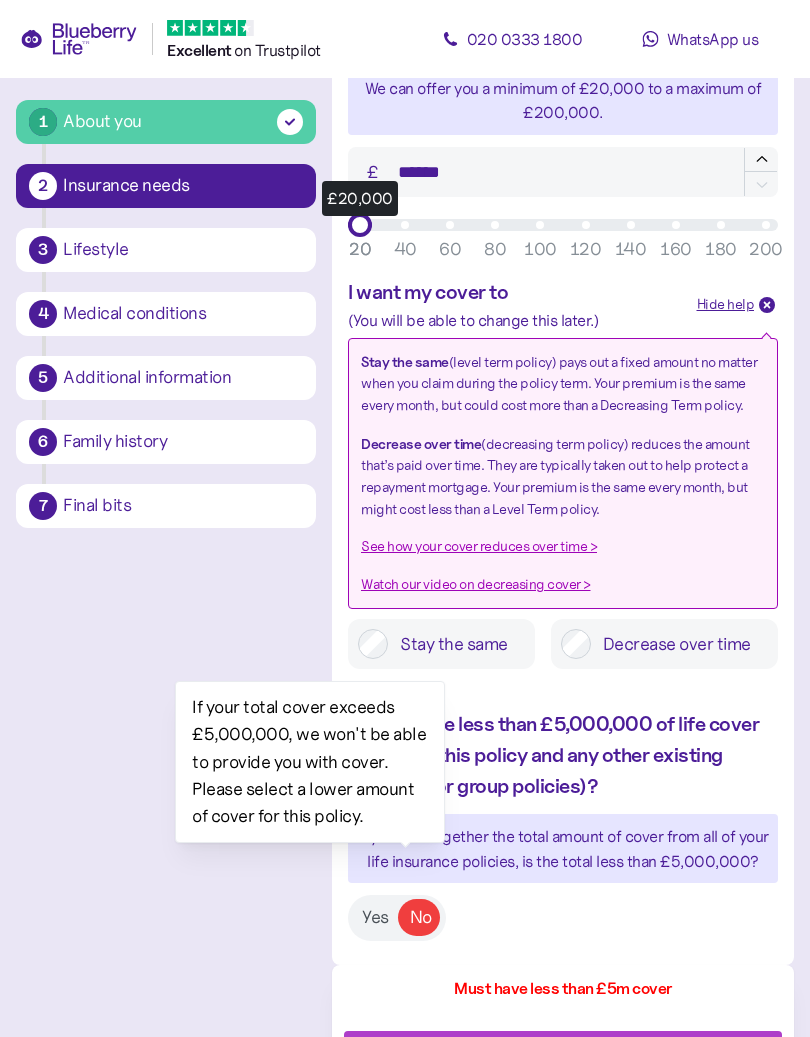 click on "Do you have less than £5,000,000 of life cover (including this policy and any other existing individual or group policies)? If you add together the total amount of cover from all of your life insurance policies, is the total less than £5,000,000? Yes No" at bounding box center (563, 825) 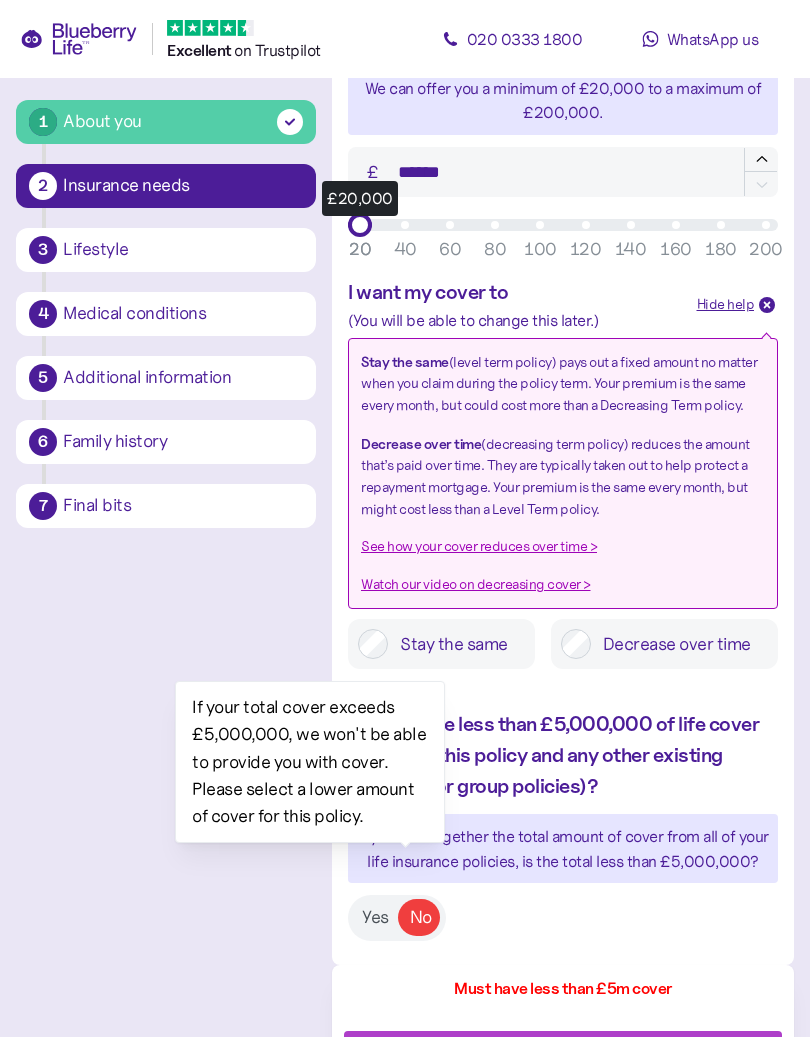 click on "Decrease over time" at bounding box center [679, 644] 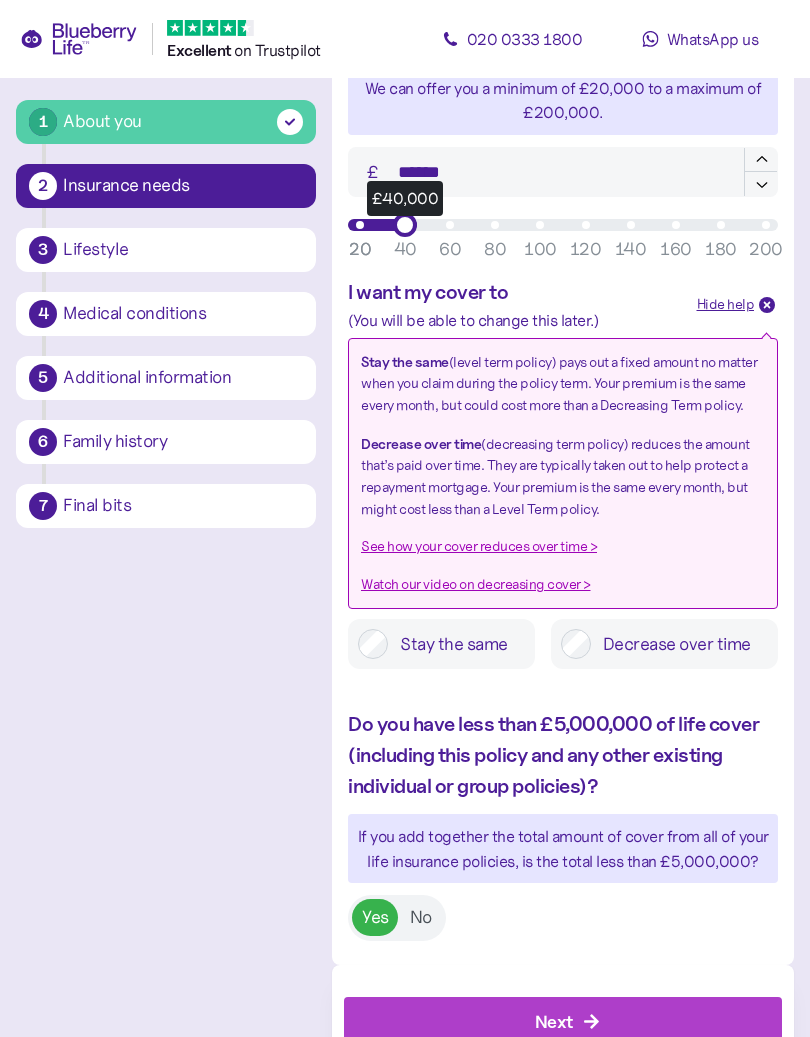 click on "£40,000" at bounding box center [563, 225] 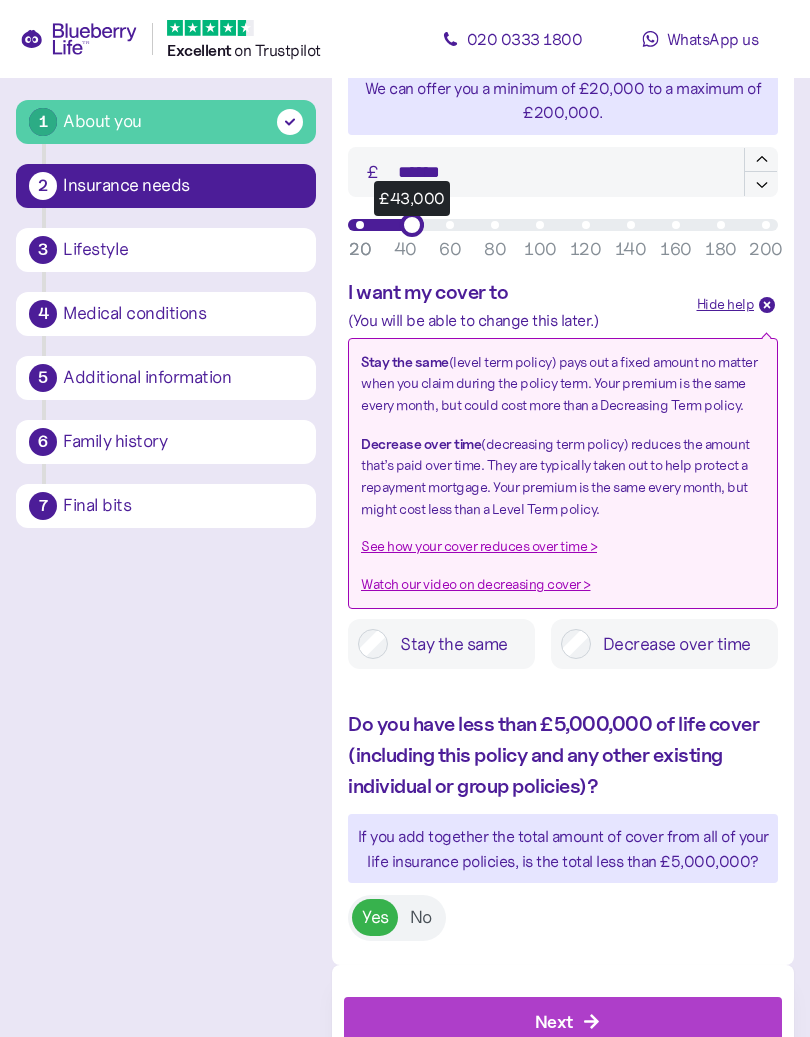 click on "£43,000" at bounding box center (412, 225) 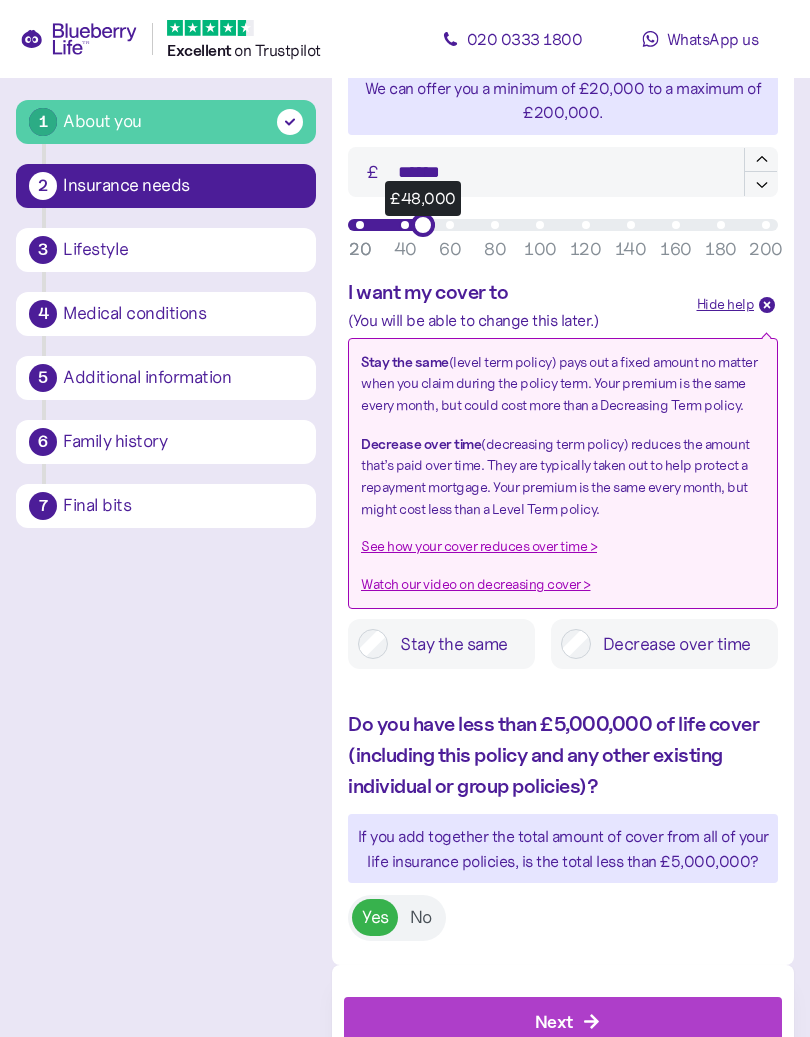 click on "£48,000" at bounding box center [423, 225] 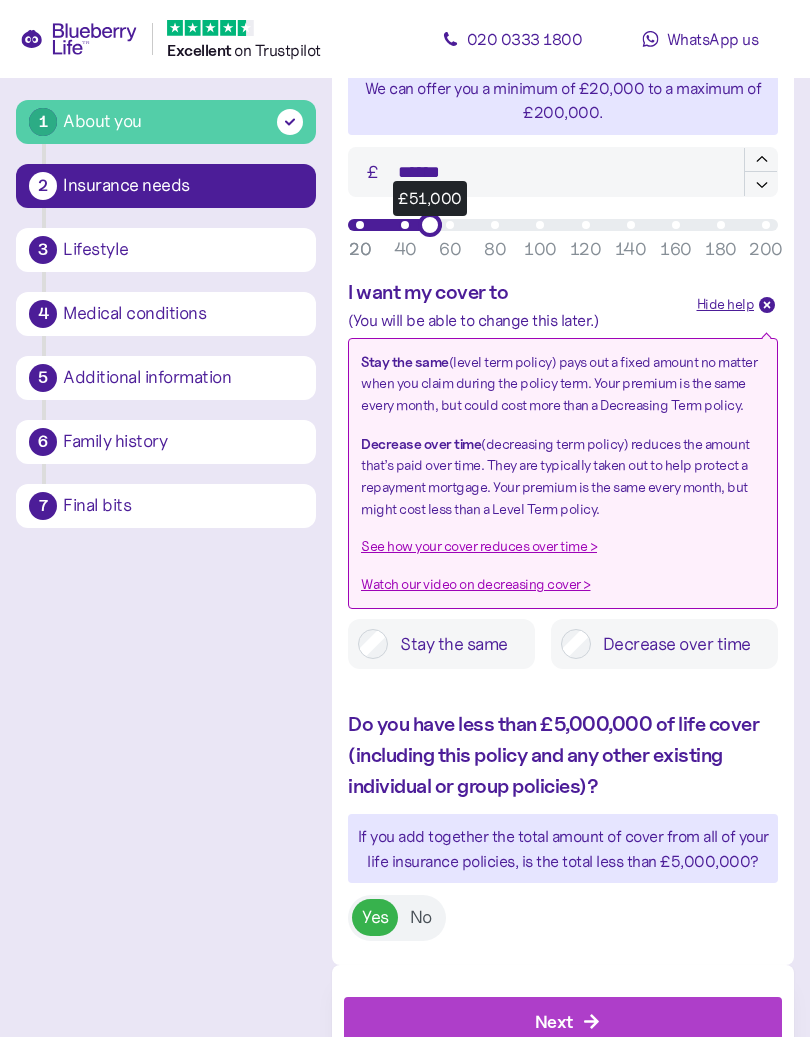 click on "Next" at bounding box center (567, 1022) 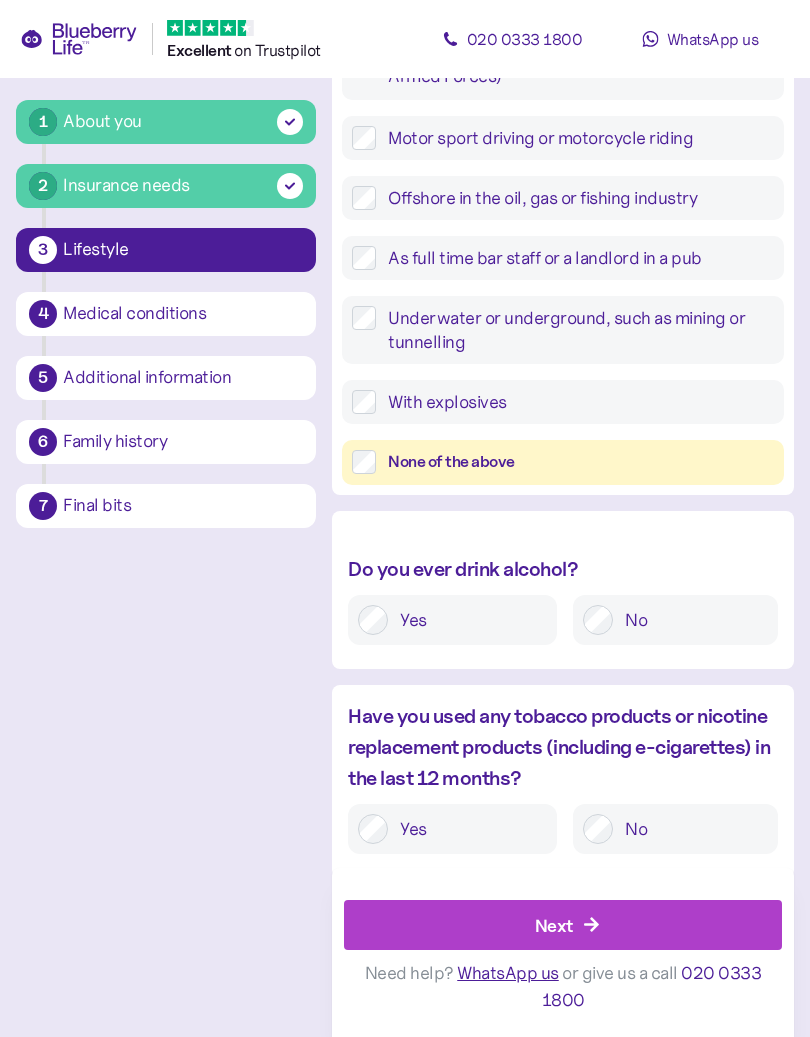 scroll, scrollTop: 611, scrollLeft: 0, axis: vertical 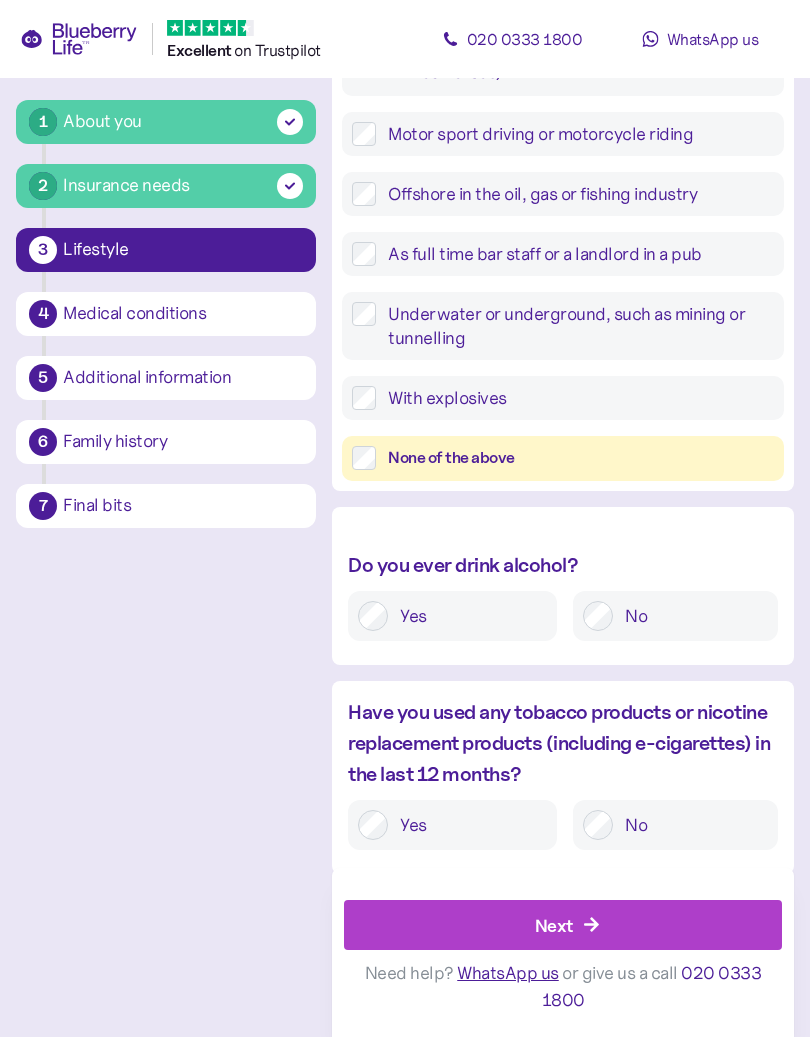 click on "Next" at bounding box center [567, 925] 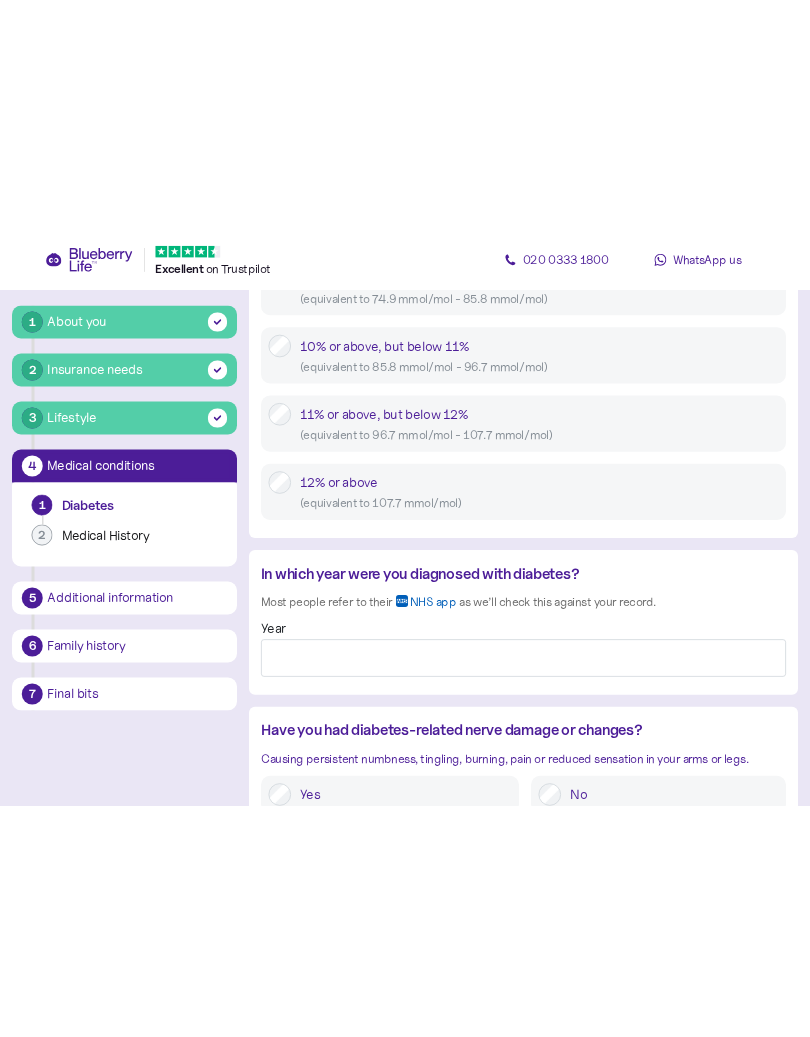 scroll, scrollTop: 1339, scrollLeft: 0, axis: vertical 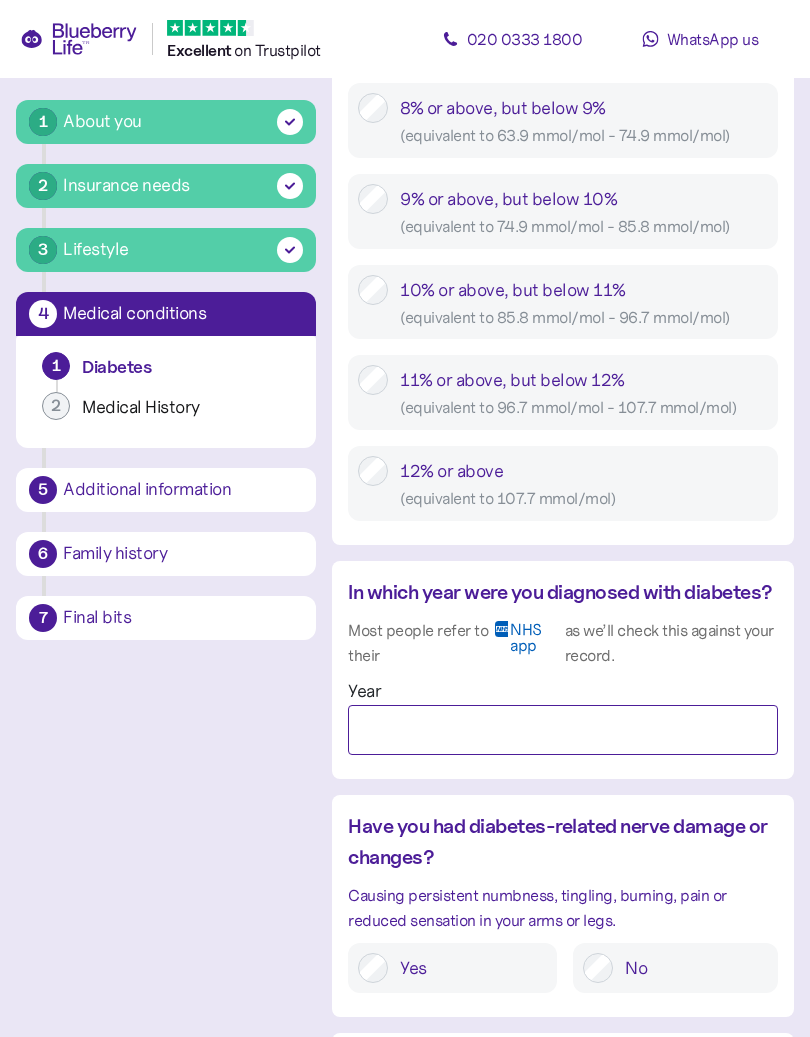 click on "Year" at bounding box center (563, 730) 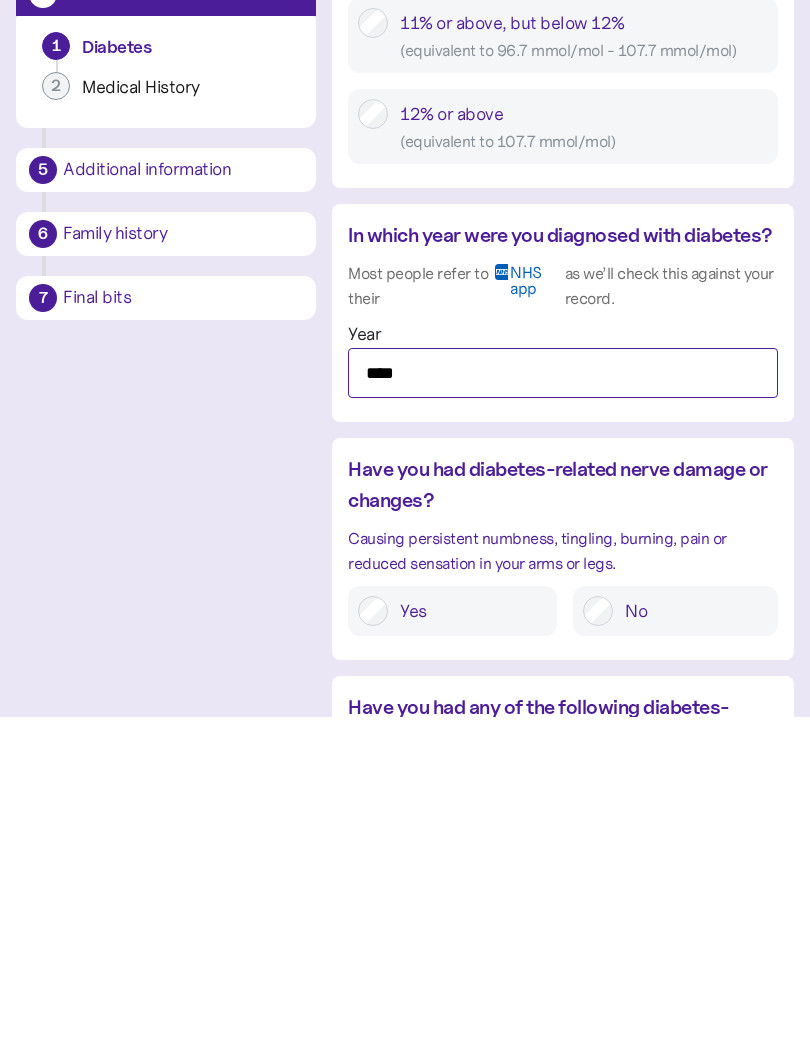 type on "****" 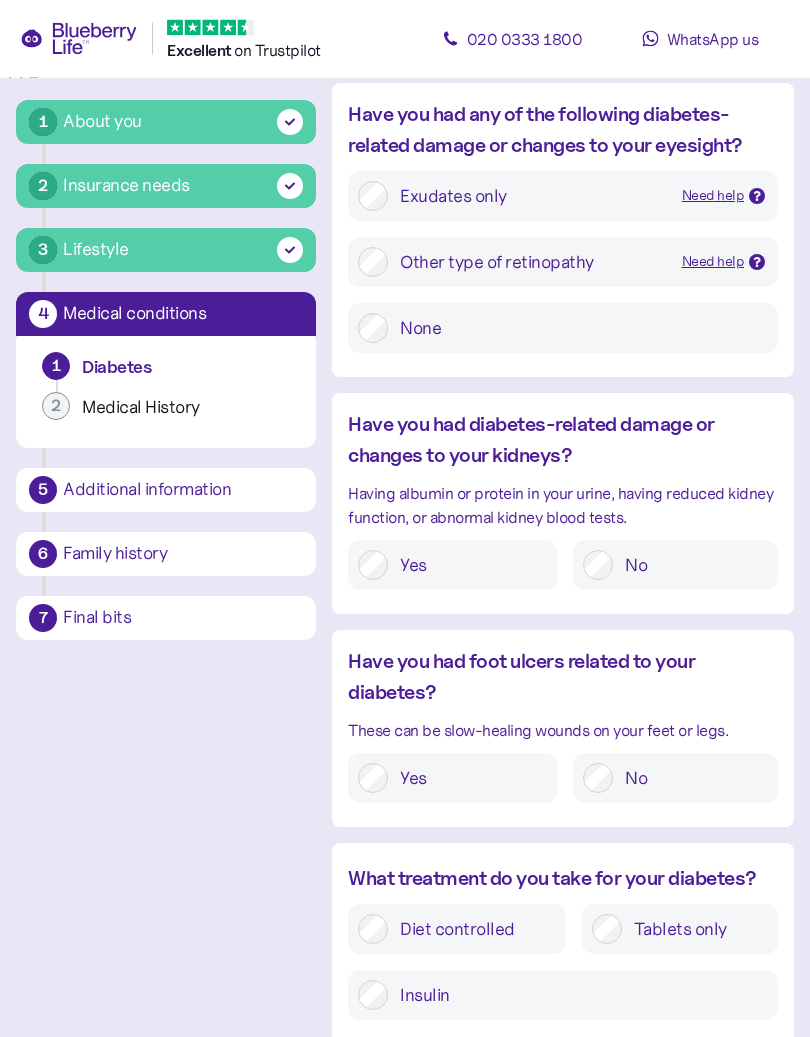 scroll, scrollTop: 2289, scrollLeft: 0, axis: vertical 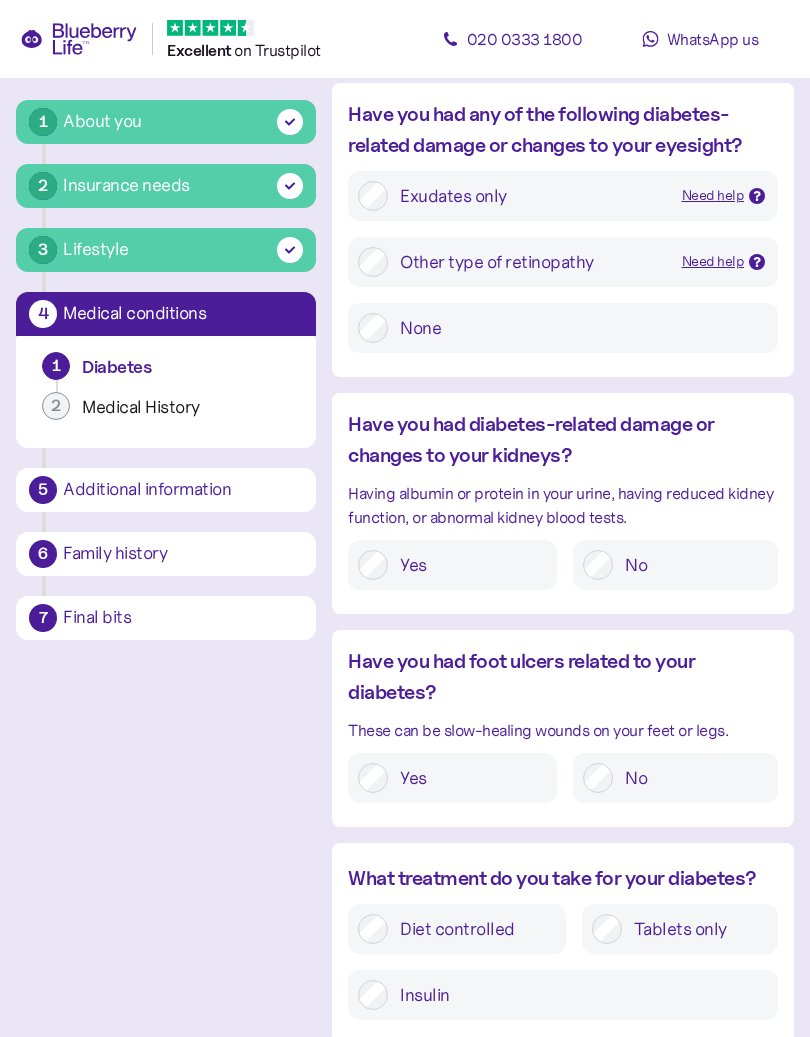 click on "No" at bounding box center [690, 778] 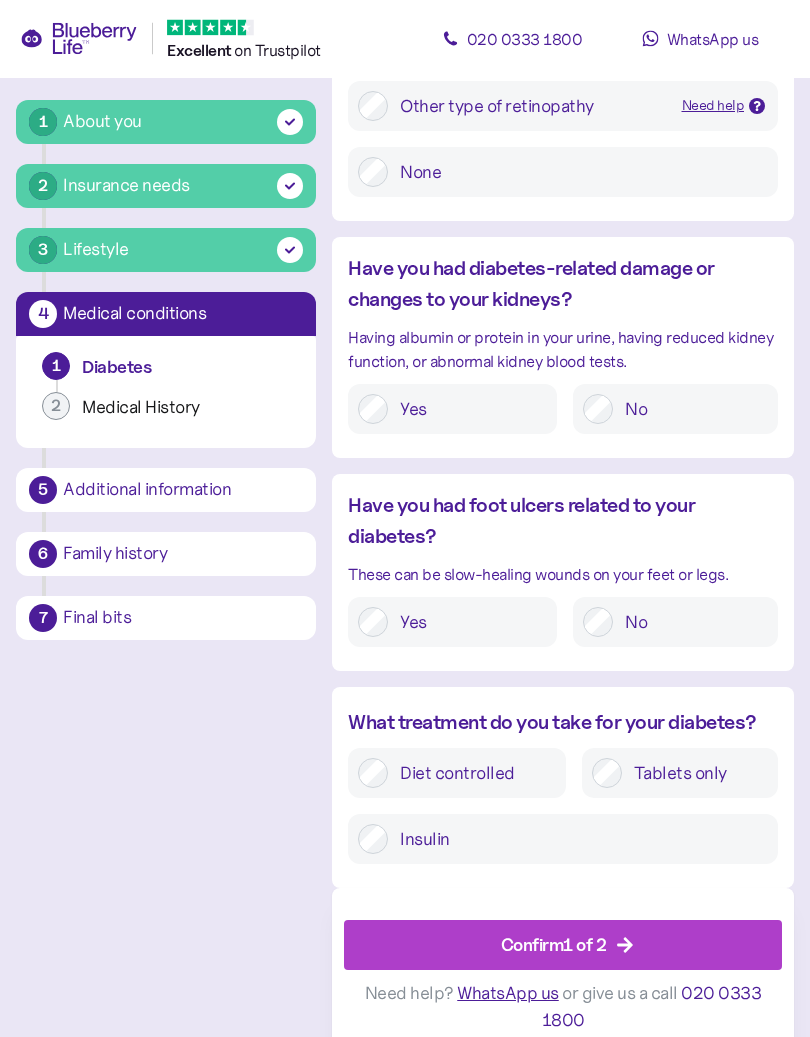 scroll, scrollTop: 2446, scrollLeft: 0, axis: vertical 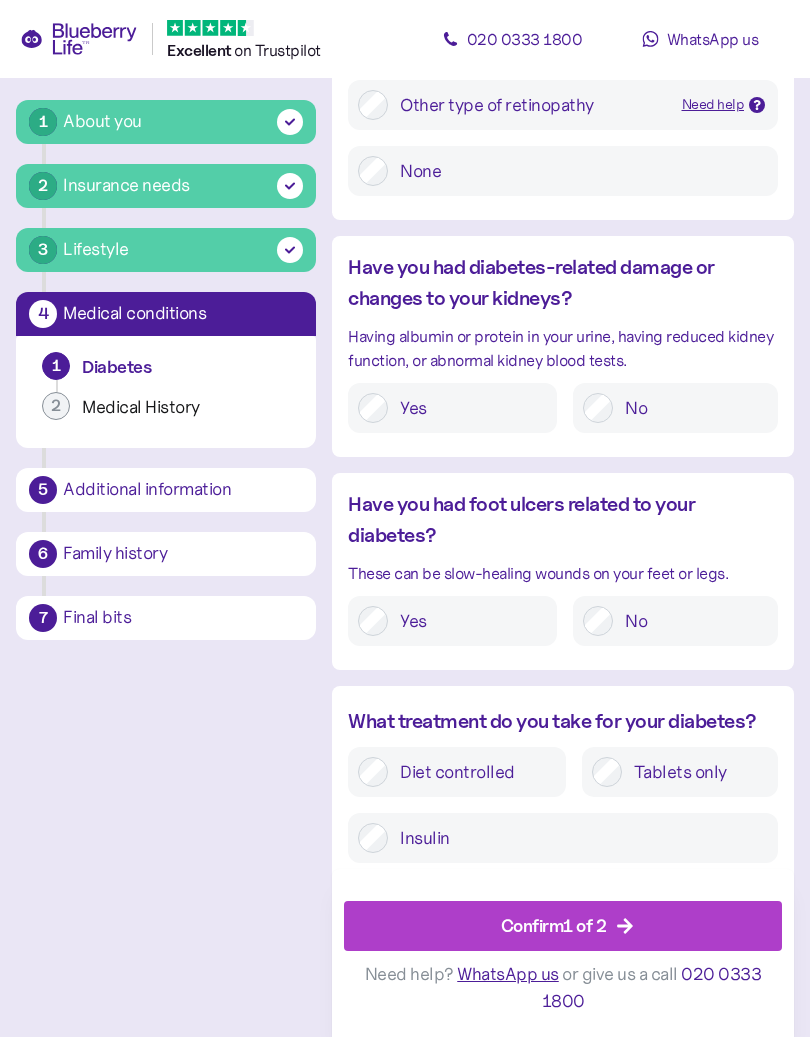 click on "Confirm  1 of 2" at bounding box center [567, 925] 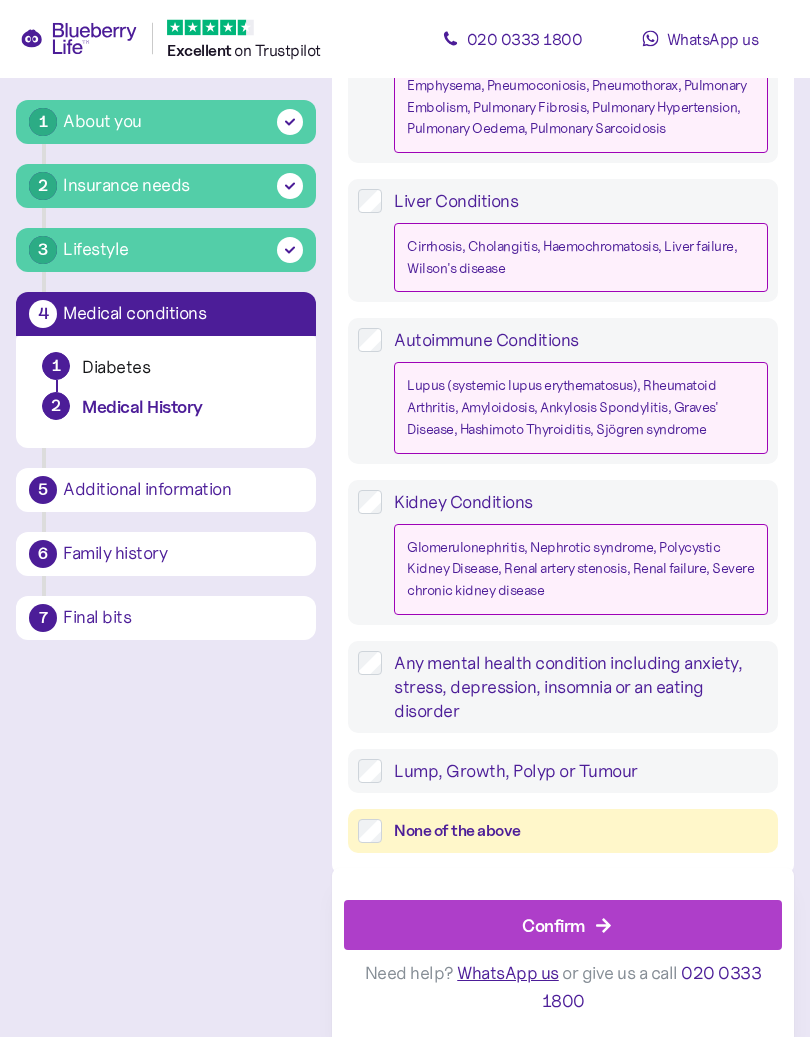 scroll, scrollTop: 2218, scrollLeft: 0, axis: vertical 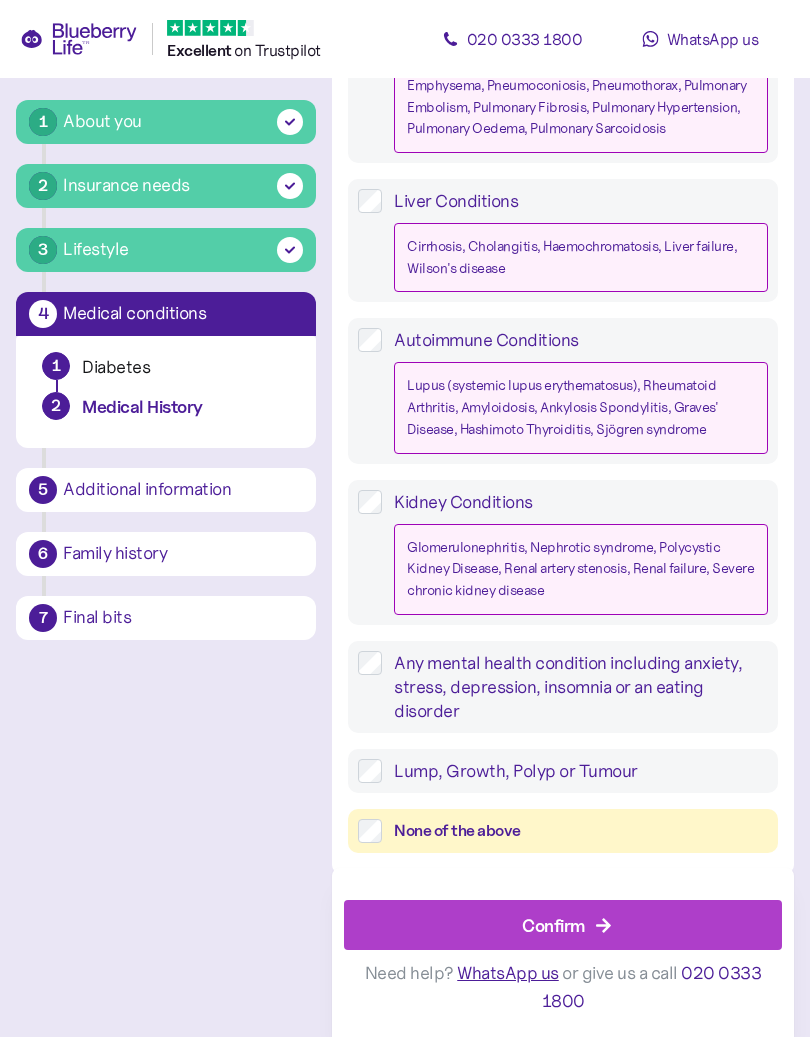 click on "Confirm" at bounding box center [567, 925] 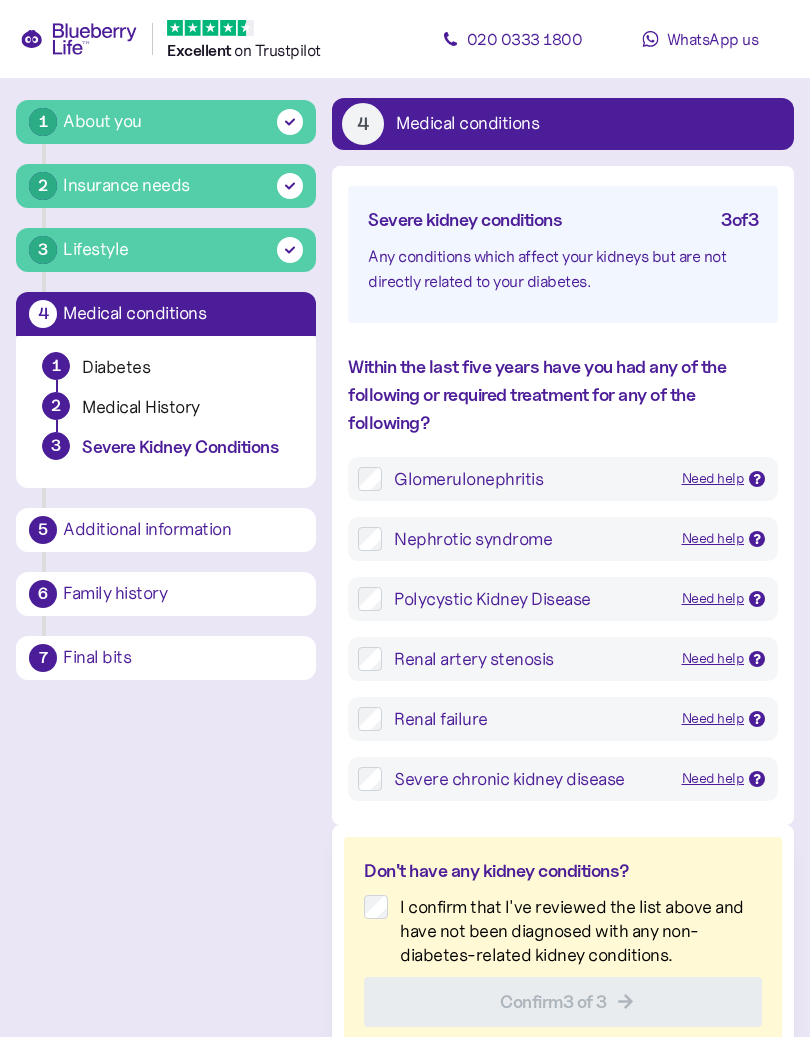 scroll, scrollTop: 38, scrollLeft: 0, axis: vertical 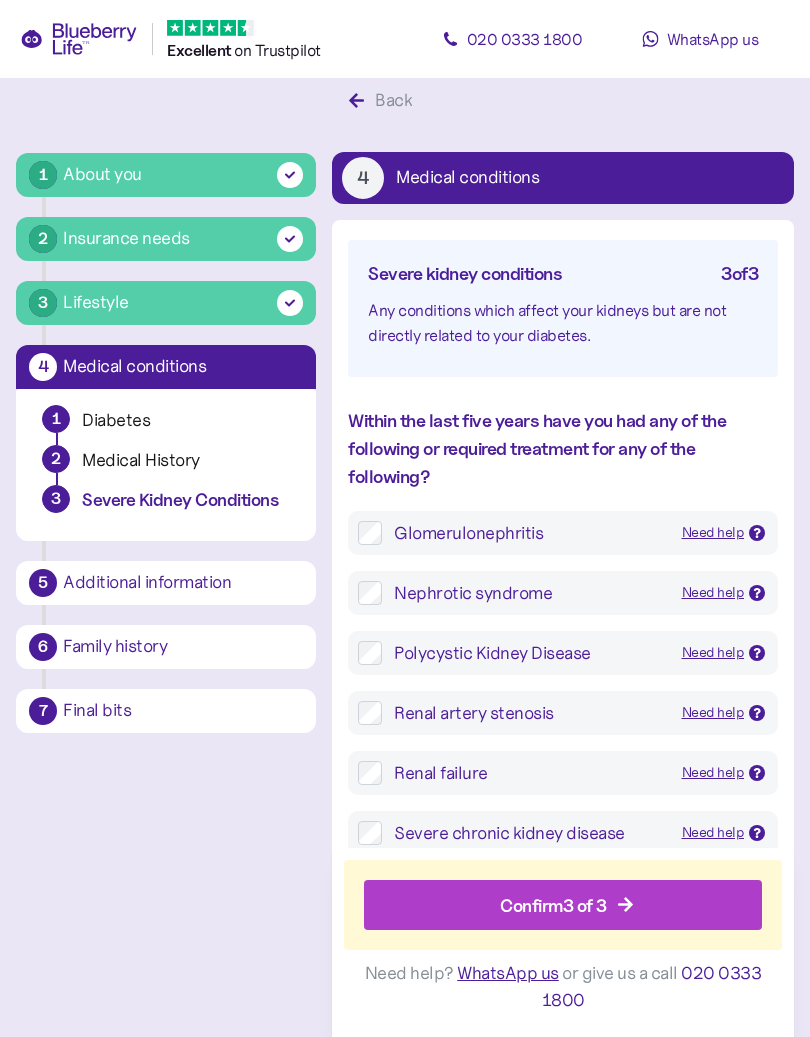 click on "Confirm  3 of 3" at bounding box center [567, 905] 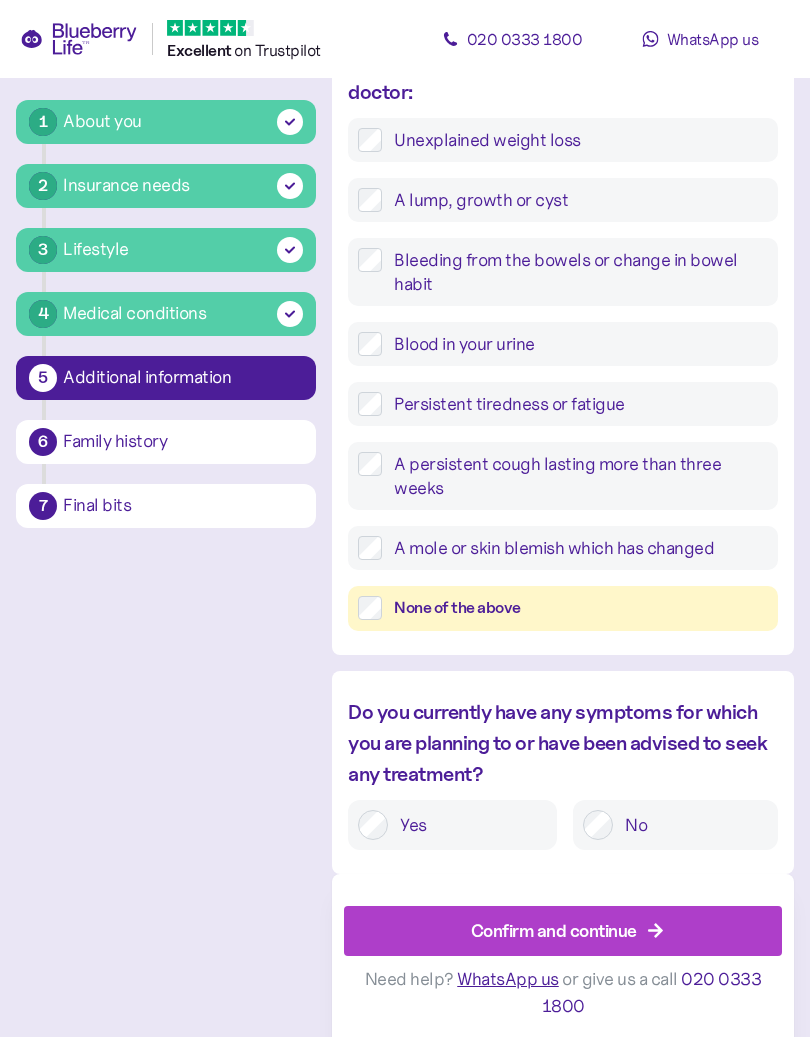 scroll, scrollTop: 860, scrollLeft: 0, axis: vertical 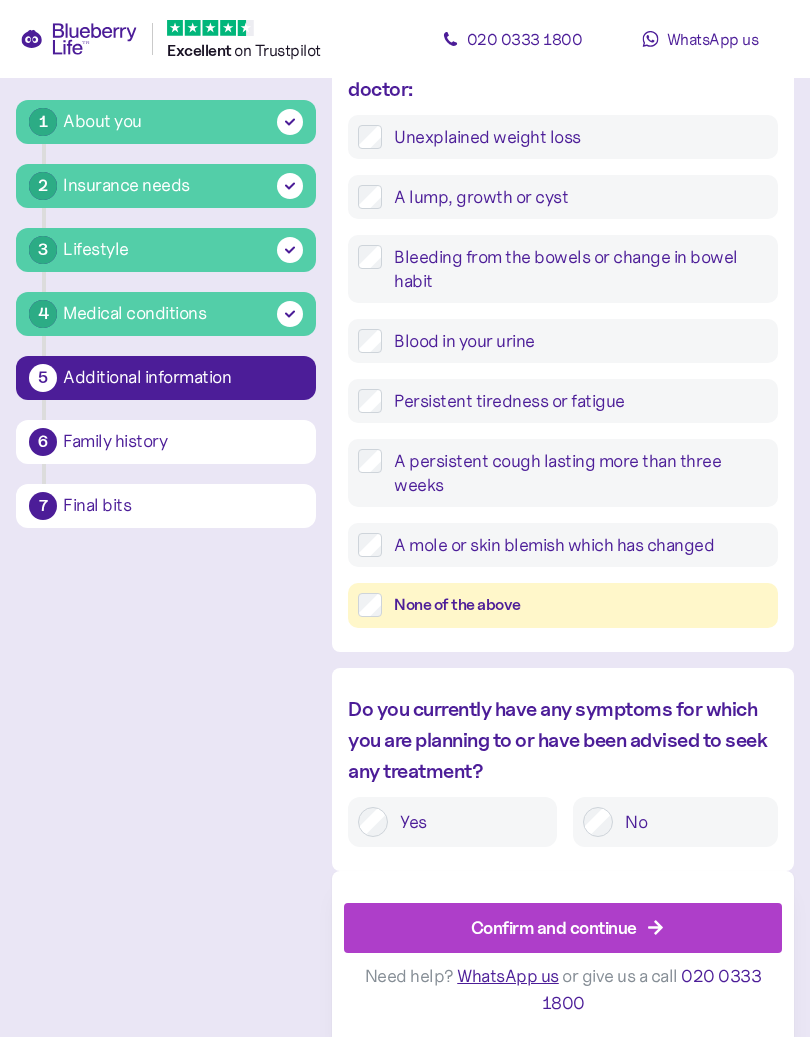 click on "Confirm and continue" at bounding box center [567, 928] 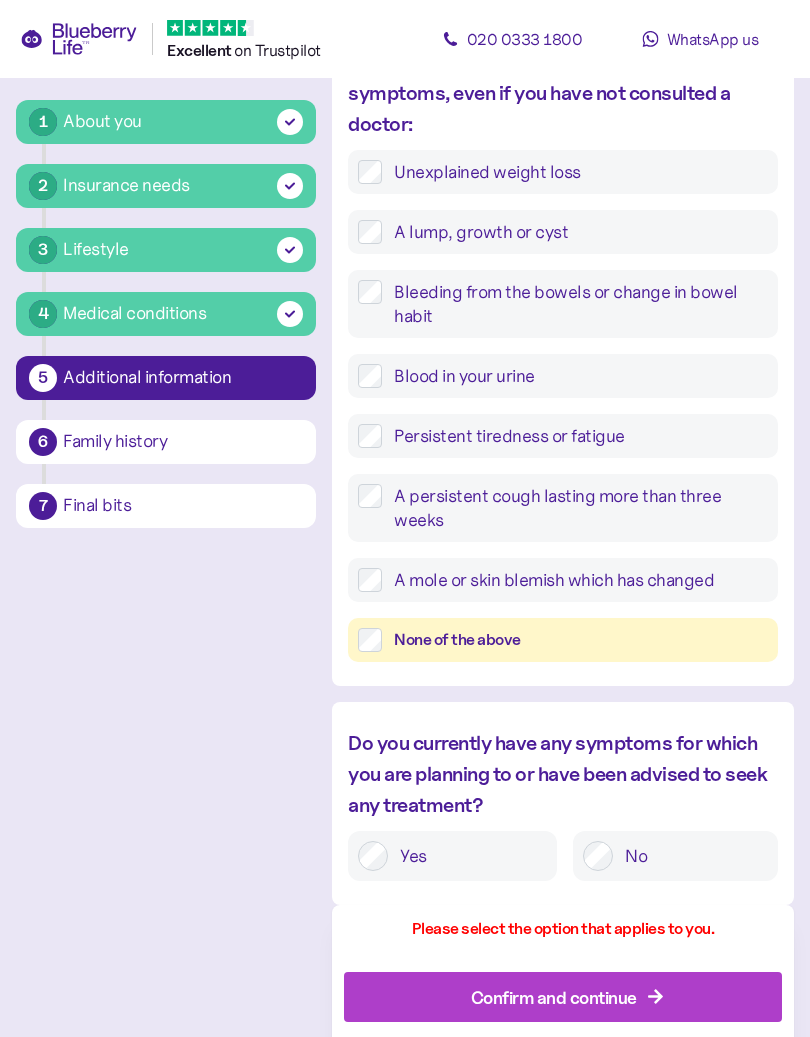 click 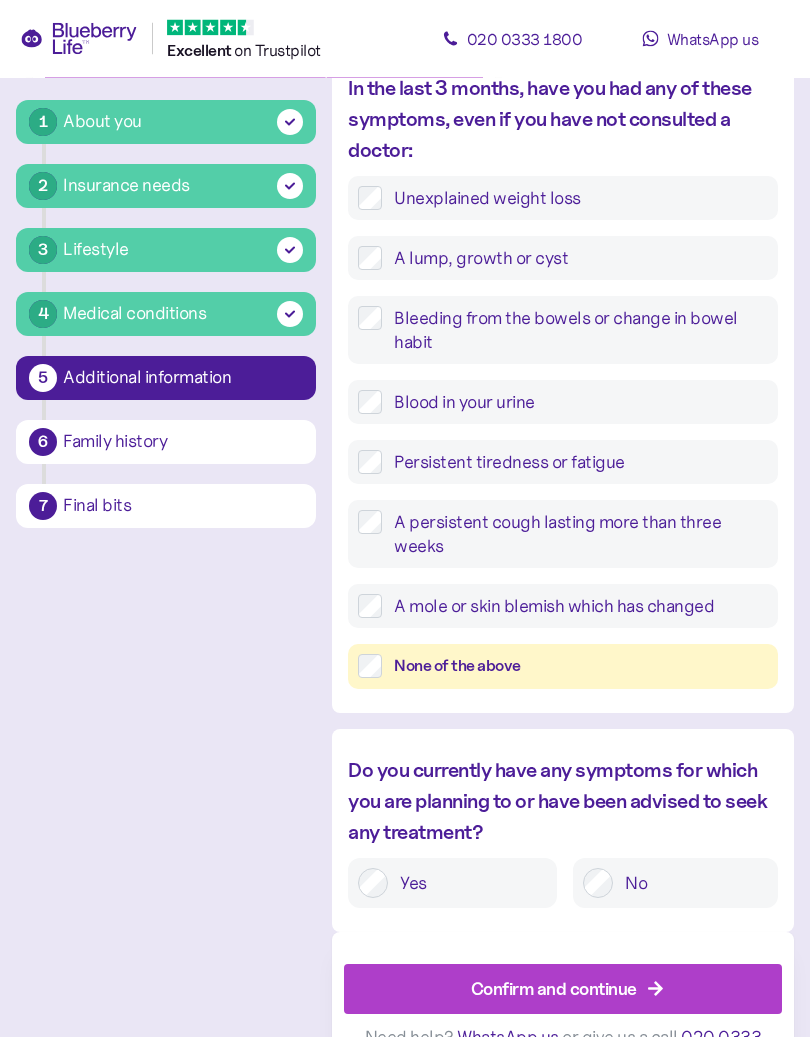 scroll, scrollTop: 799, scrollLeft: 0, axis: vertical 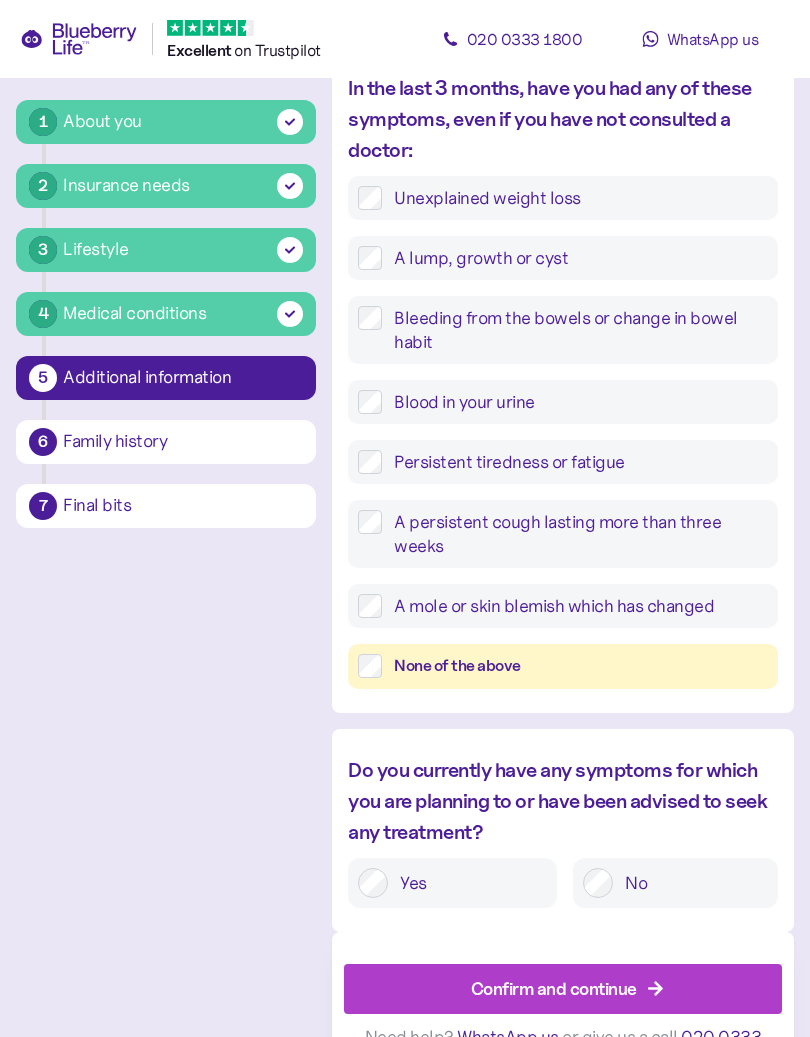 click on "Confirm and continue" at bounding box center (567, 989) 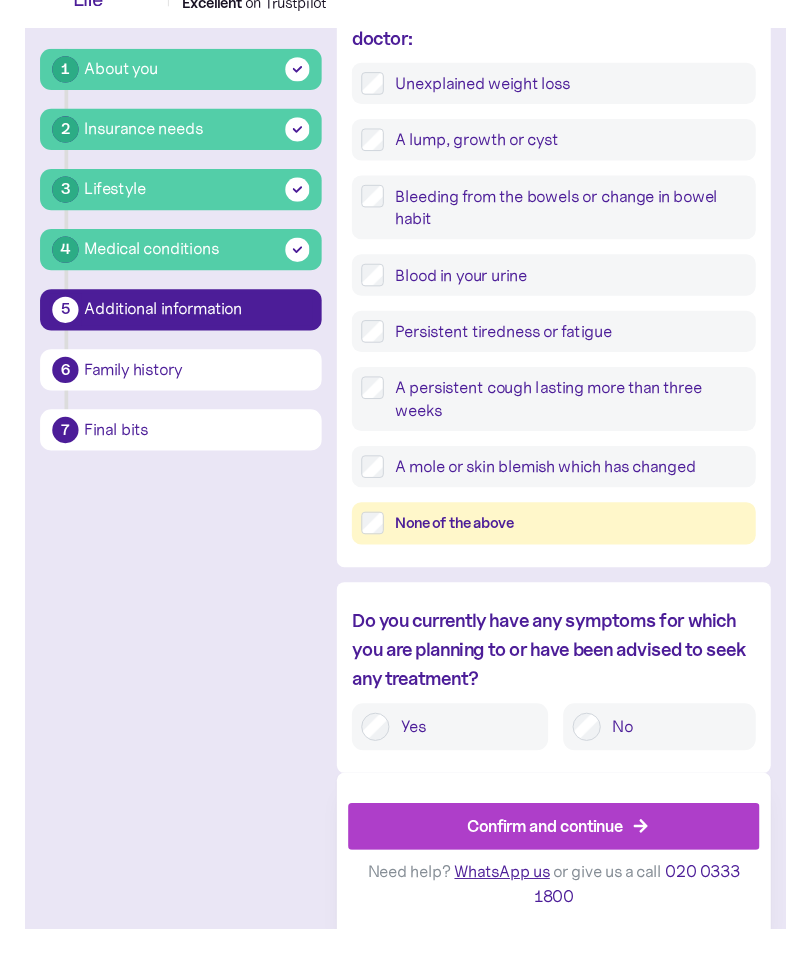 scroll, scrollTop: 920, scrollLeft: 0, axis: vertical 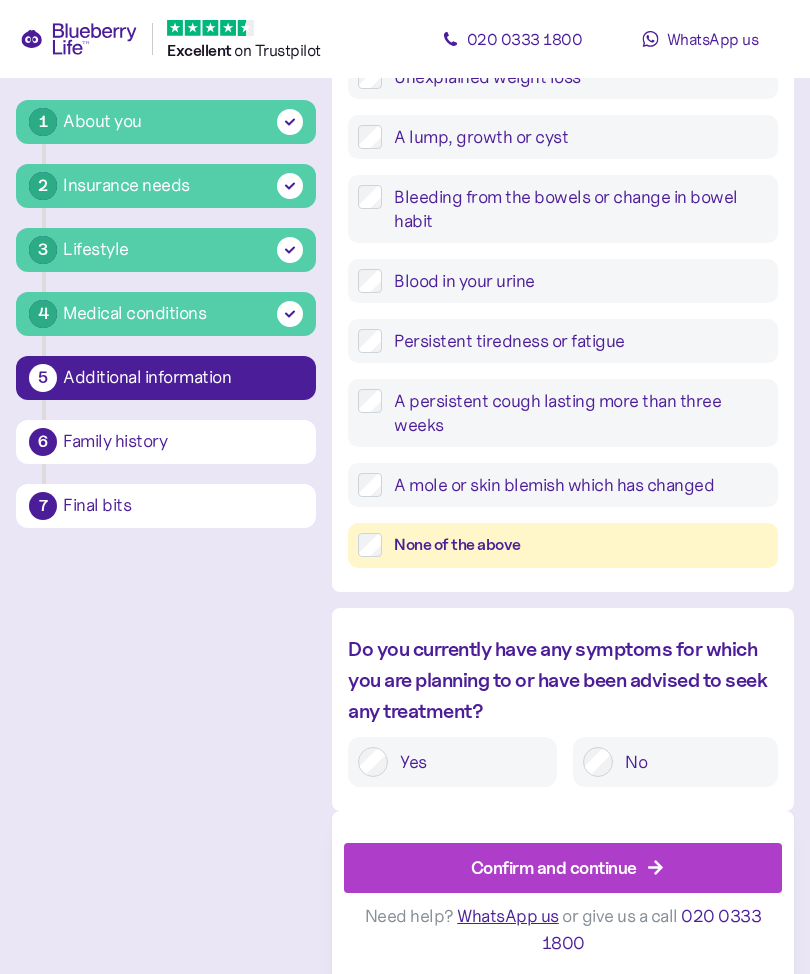 click on "Confirm and continue" at bounding box center [567, 868] 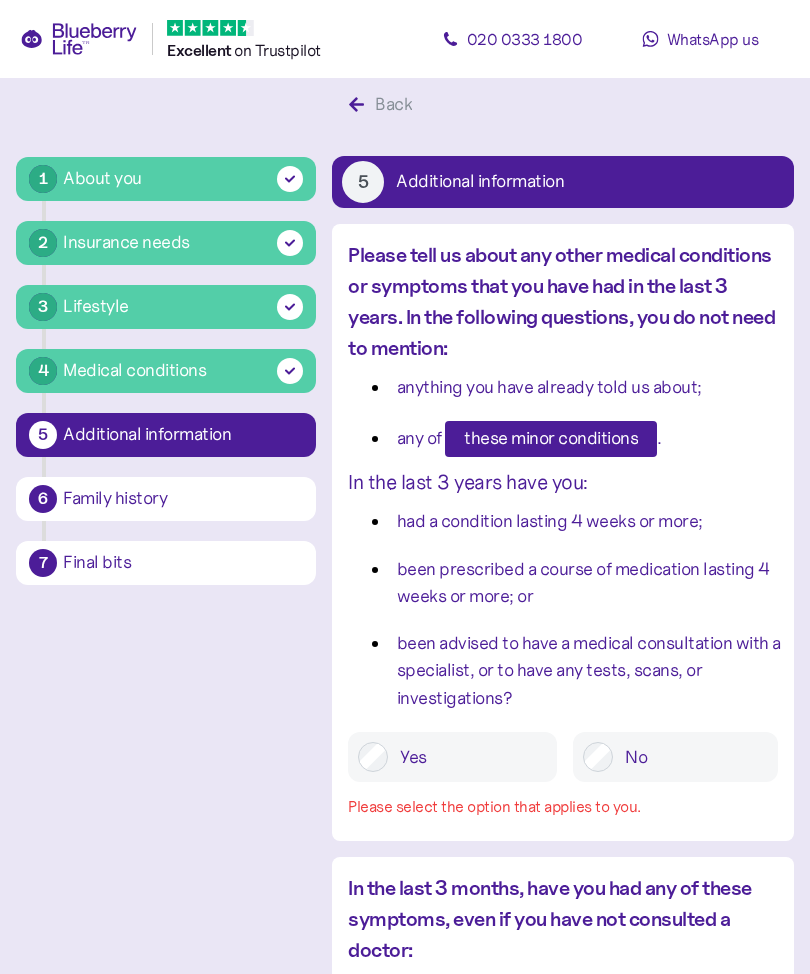 scroll, scrollTop: 33, scrollLeft: 0, axis: vertical 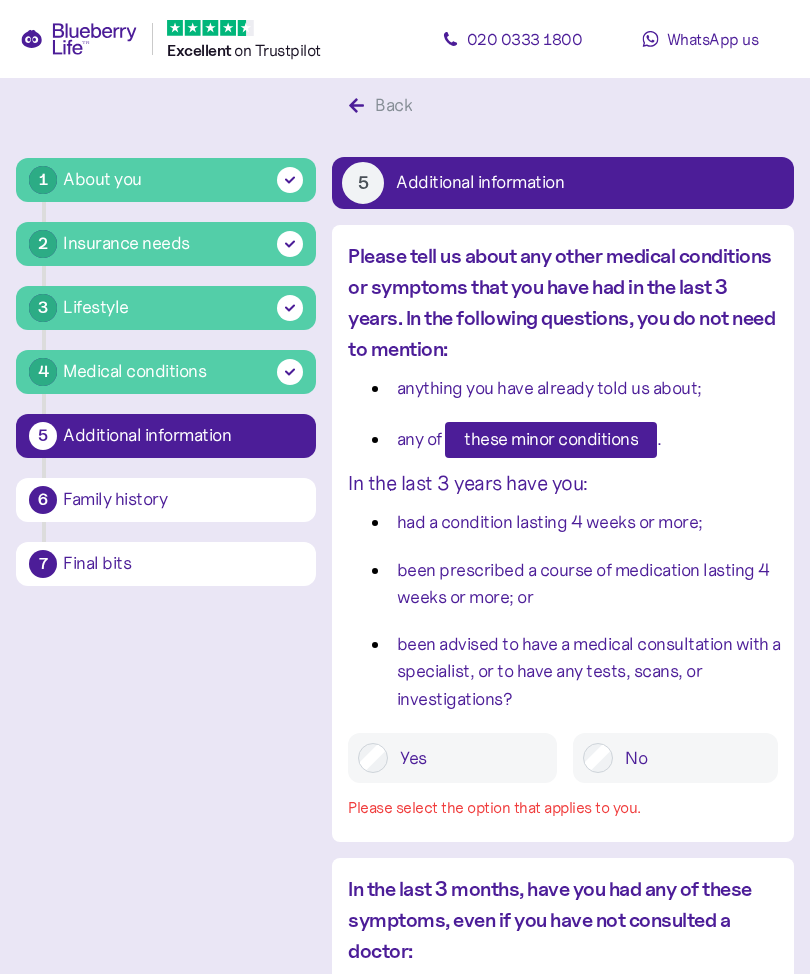 click on "No" at bounding box center (690, 758) 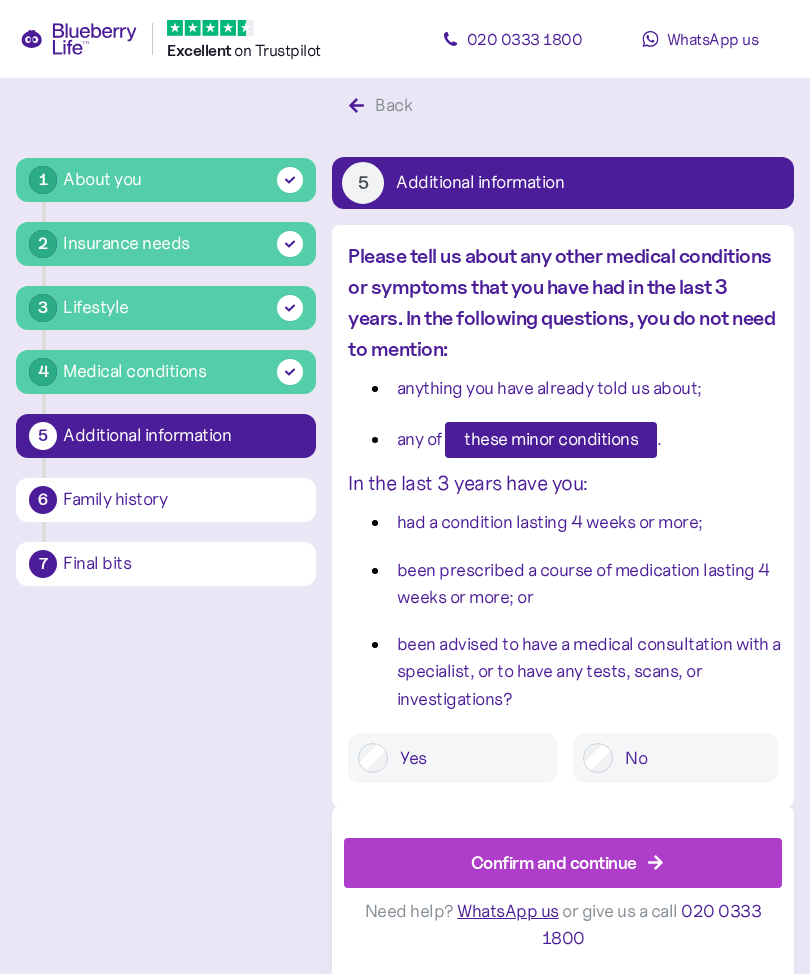 click on "Confirm and continue" at bounding box center [567, 862] 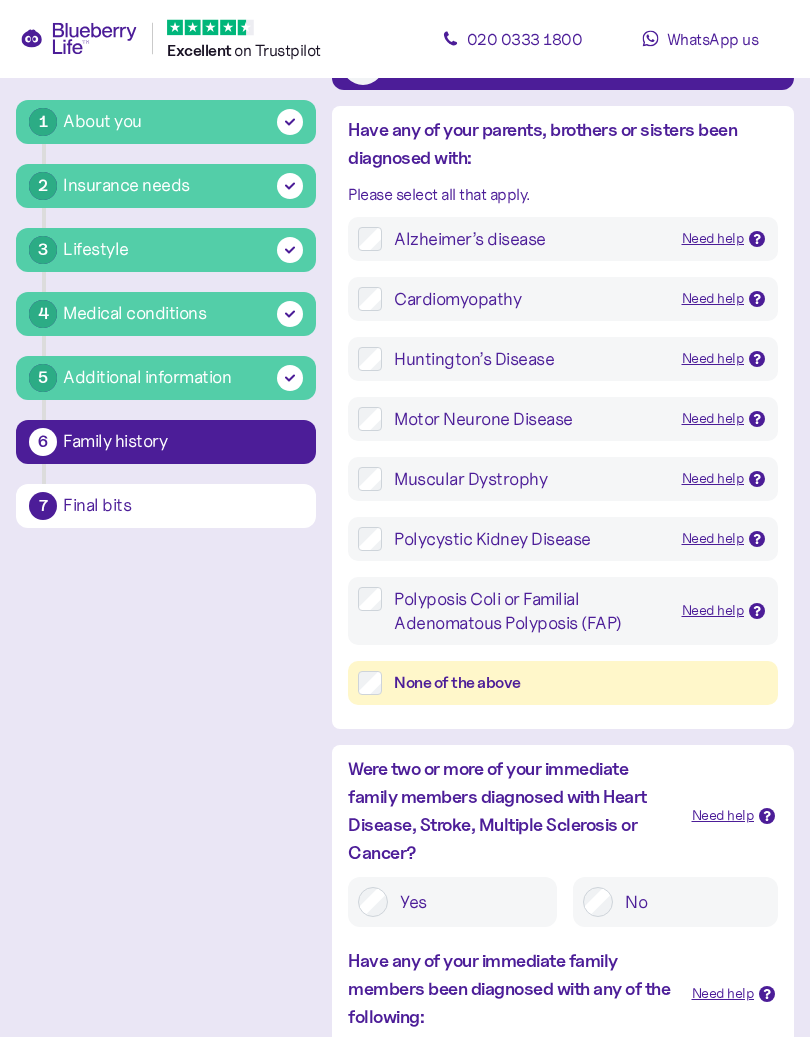 scroll, scrollTop: 152, scrollLeft: 0, axis: vertical 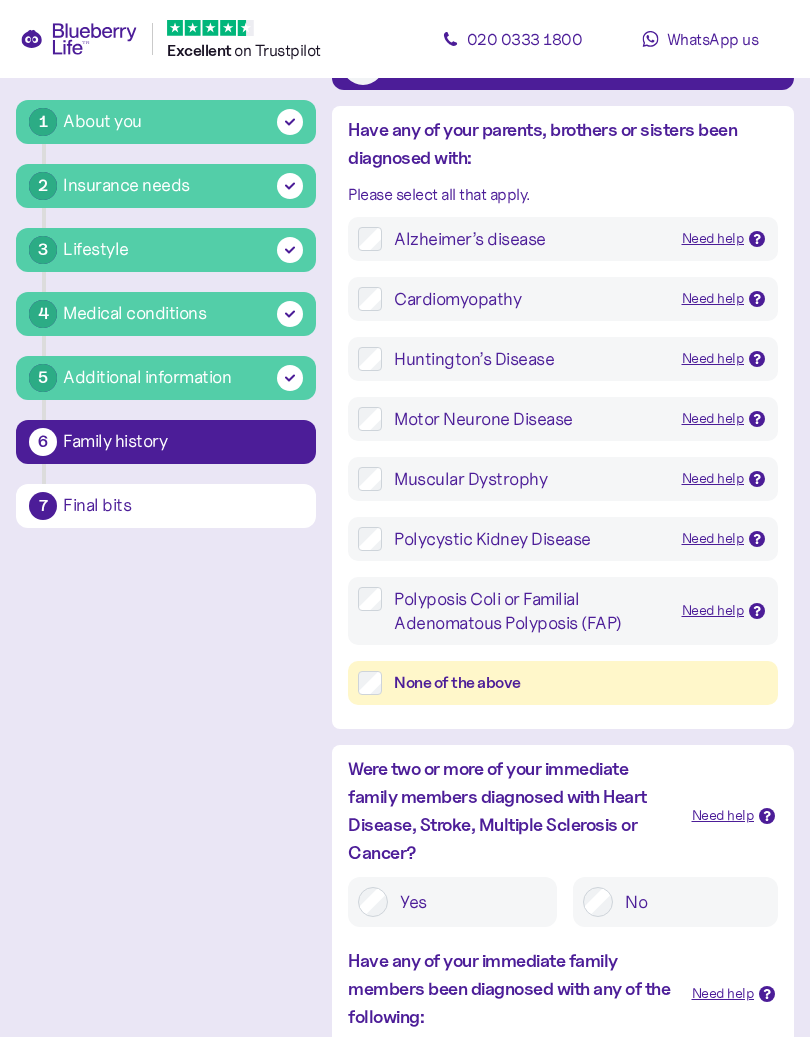 click on "None of the above" at bounding box center [575, 683] 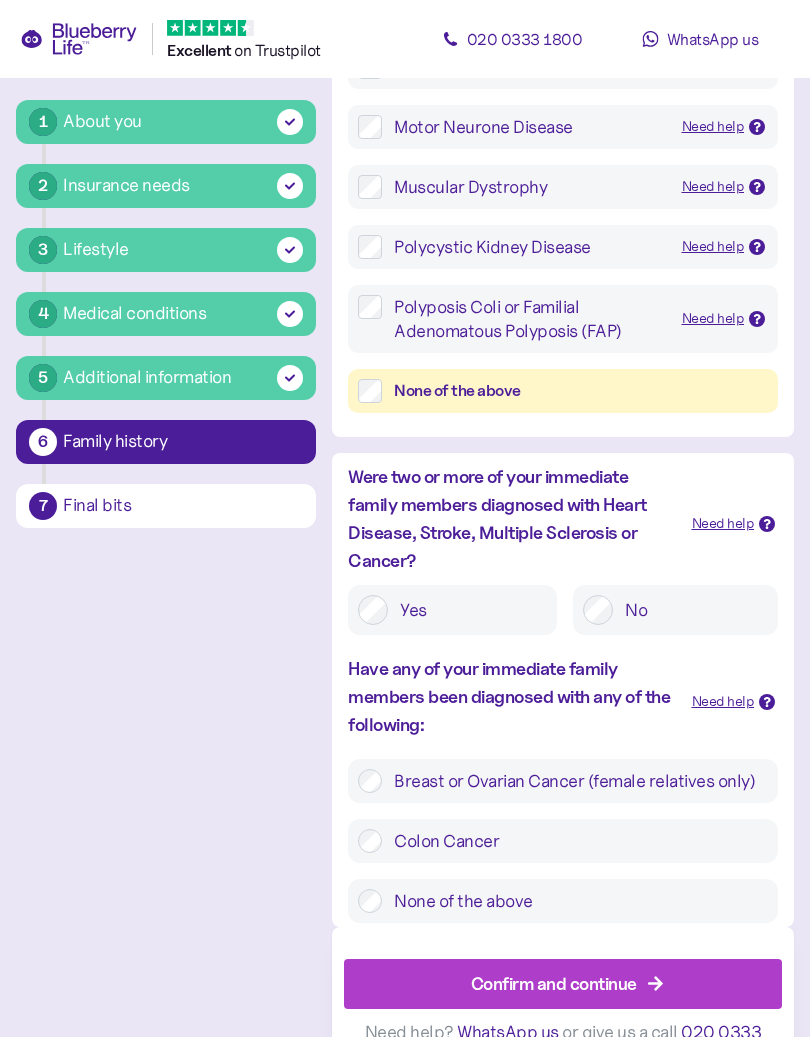 scroll, scrollTop: 452, scrollLeft: 0, axis: vertical 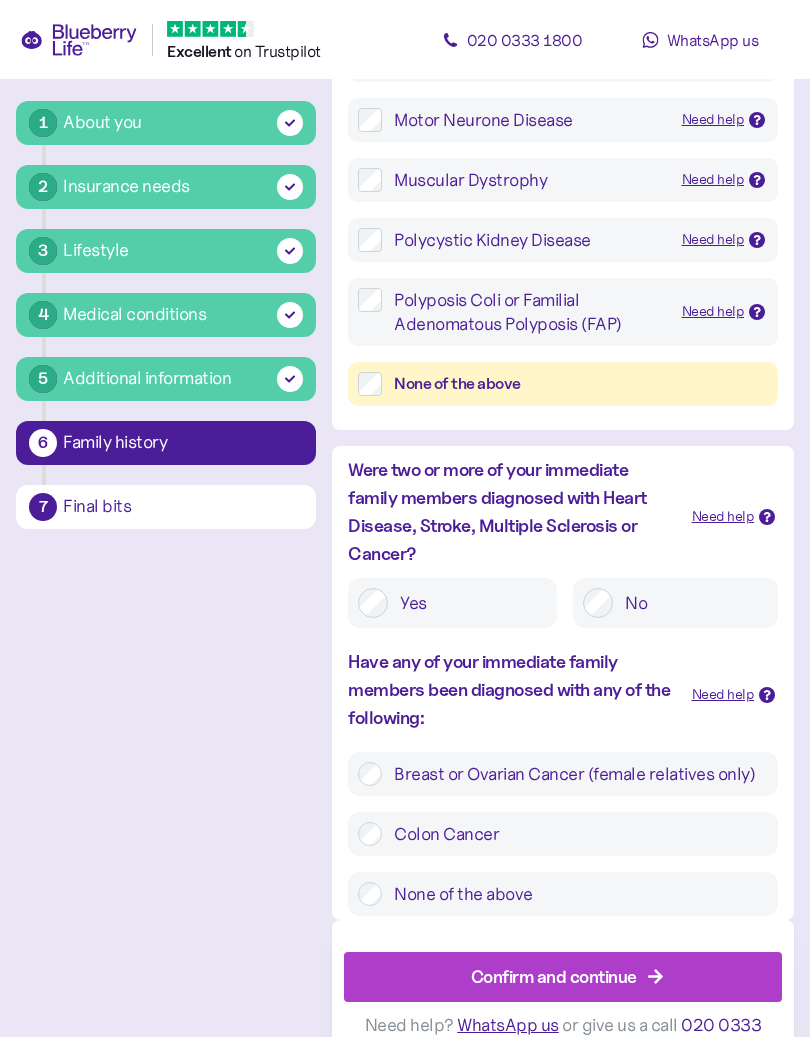 click on "None of the above" at bounding box center [575, 893] 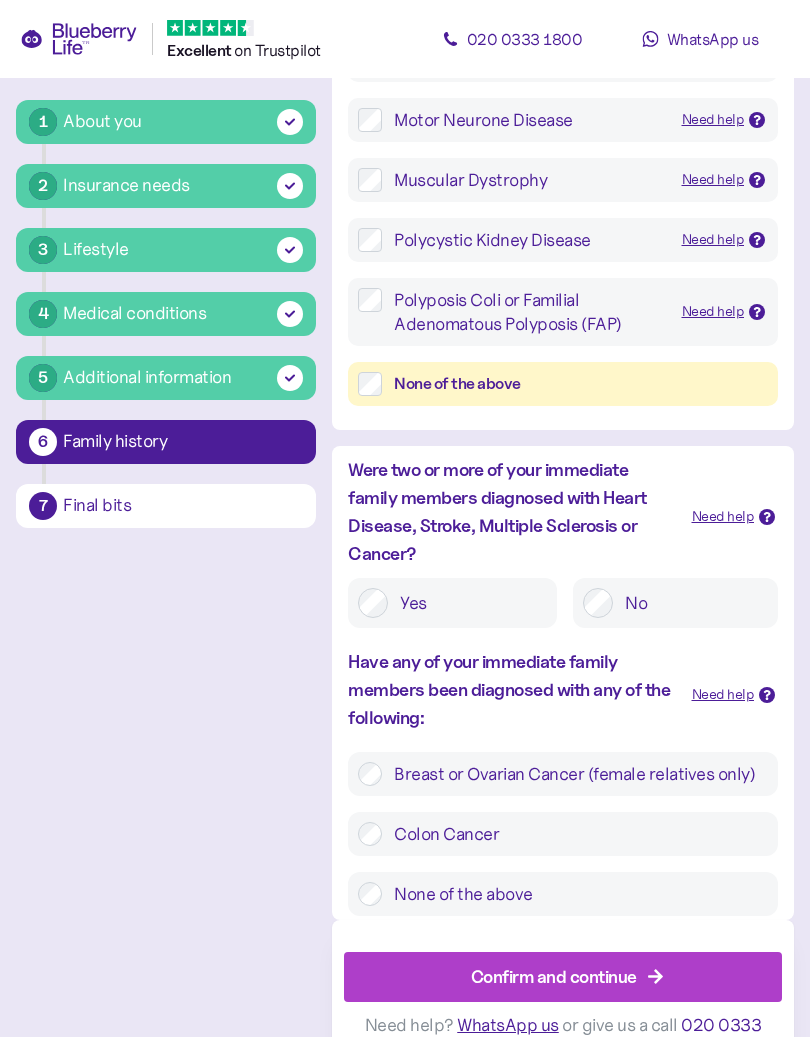 click 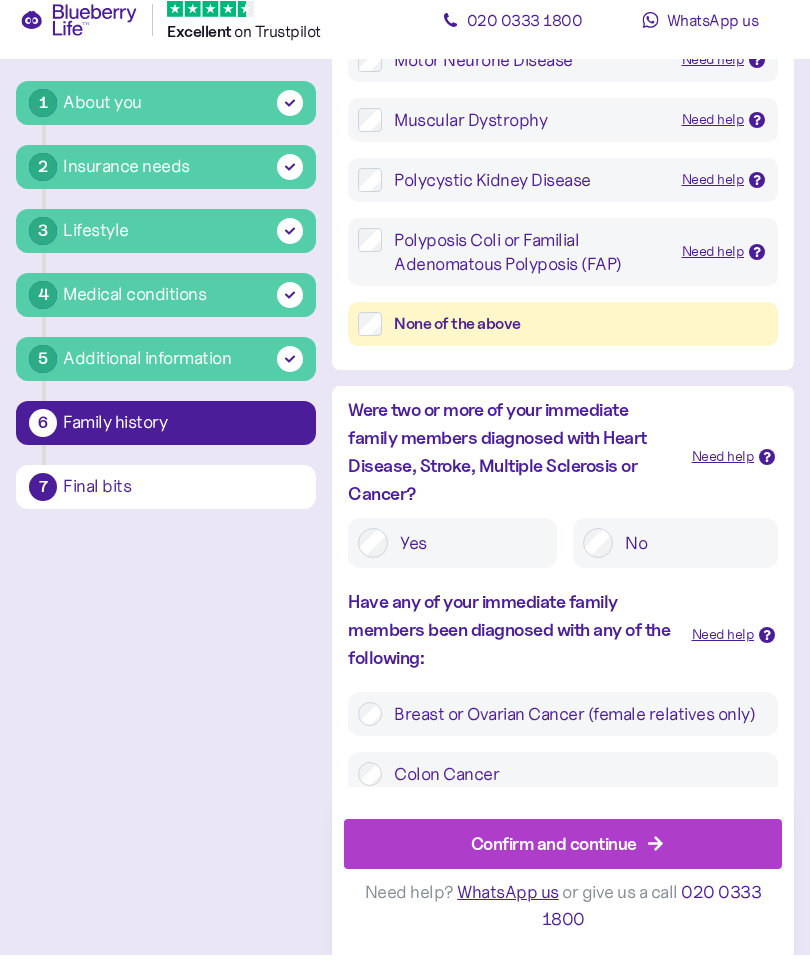 scroll, scrollTop: 511, scrollLeft: 0, axis: vertical 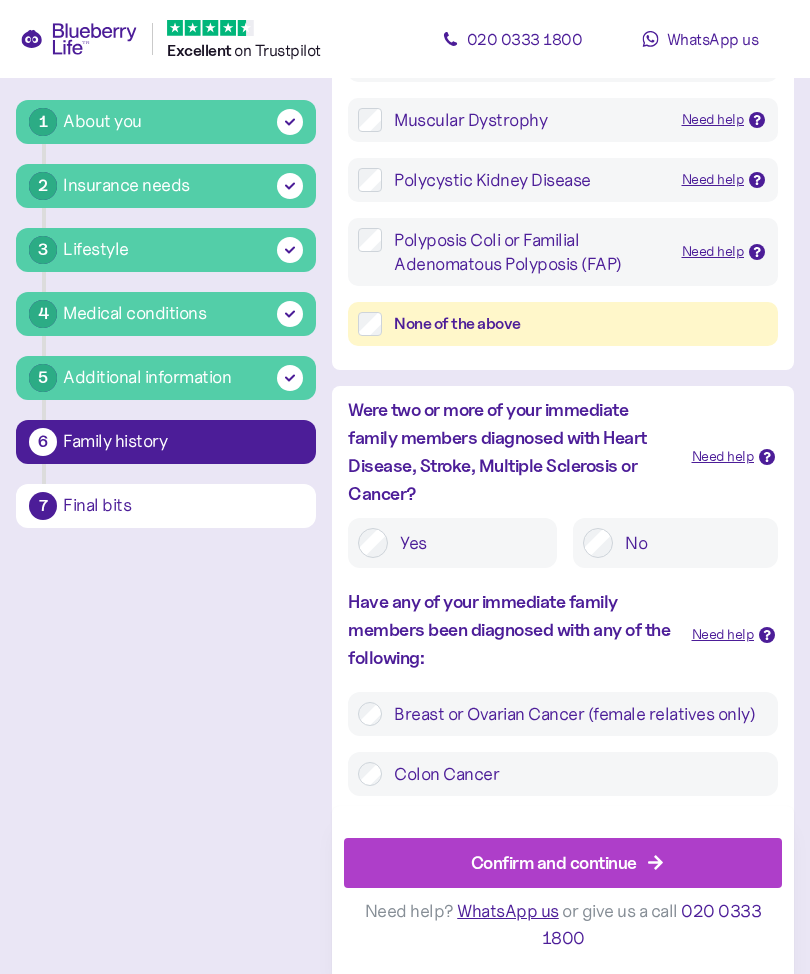 click on "Confirm and continue" at bounding box center [567, 862] 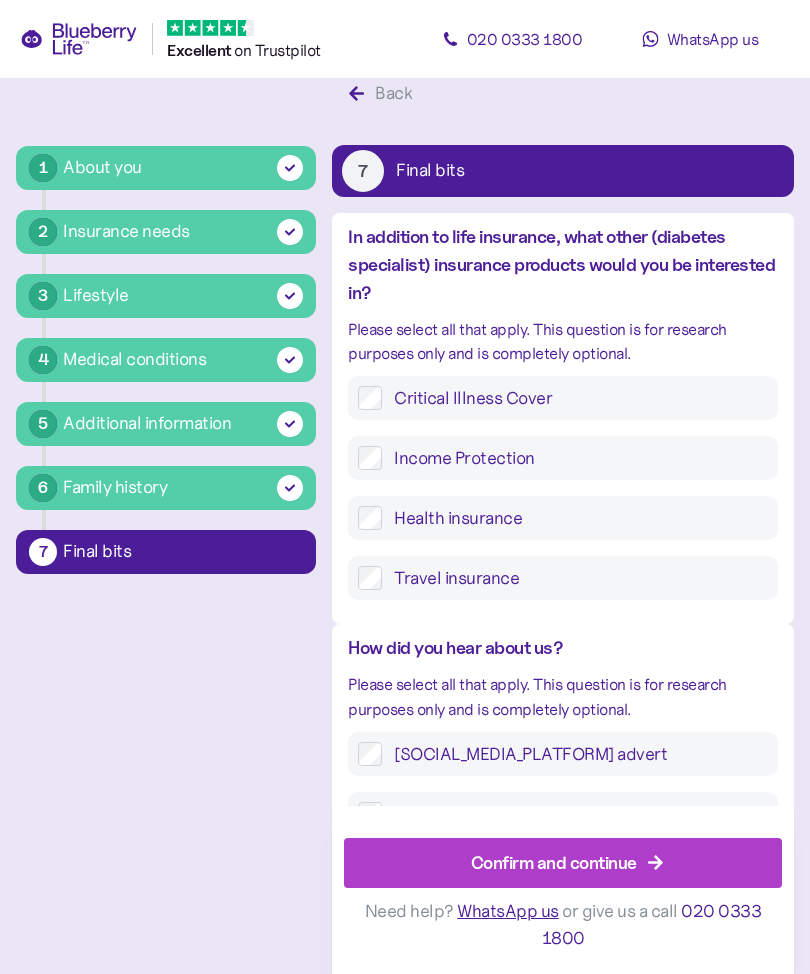 scroll, scrollTop: 38, scrollLeft: 0, axis: vertical 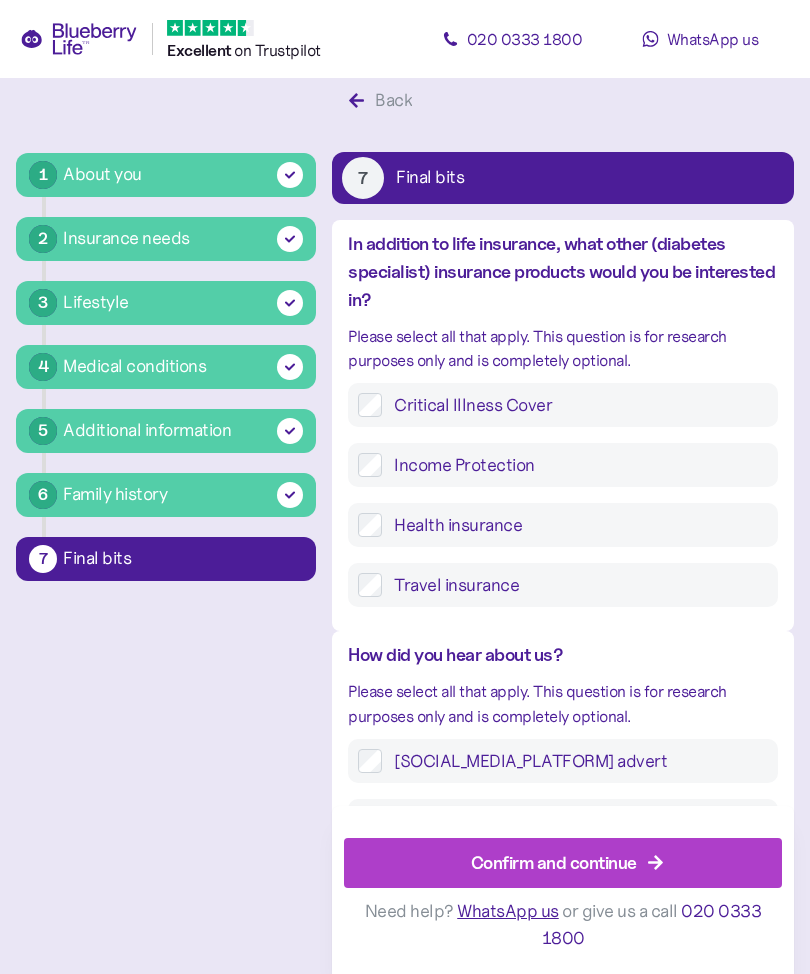 click on "Confirm and continue" at bounding box center (567, 862) 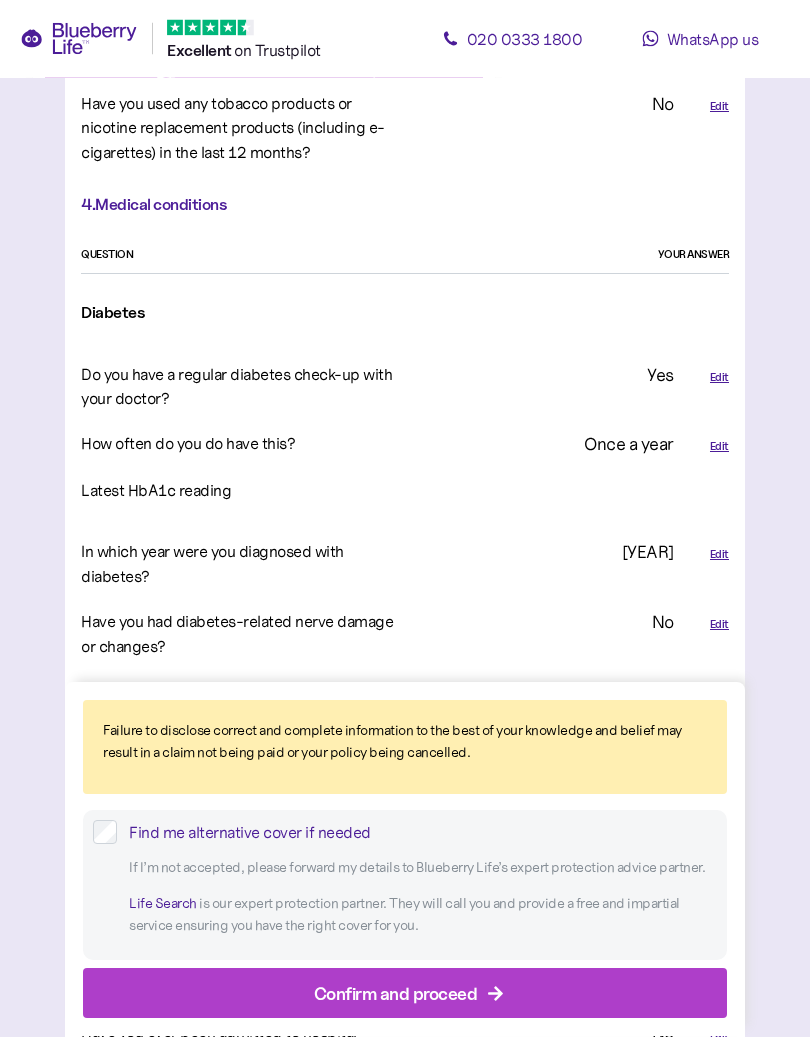 scroll, scrollTop: 2078, scrollLeft: 0, axis: vertical 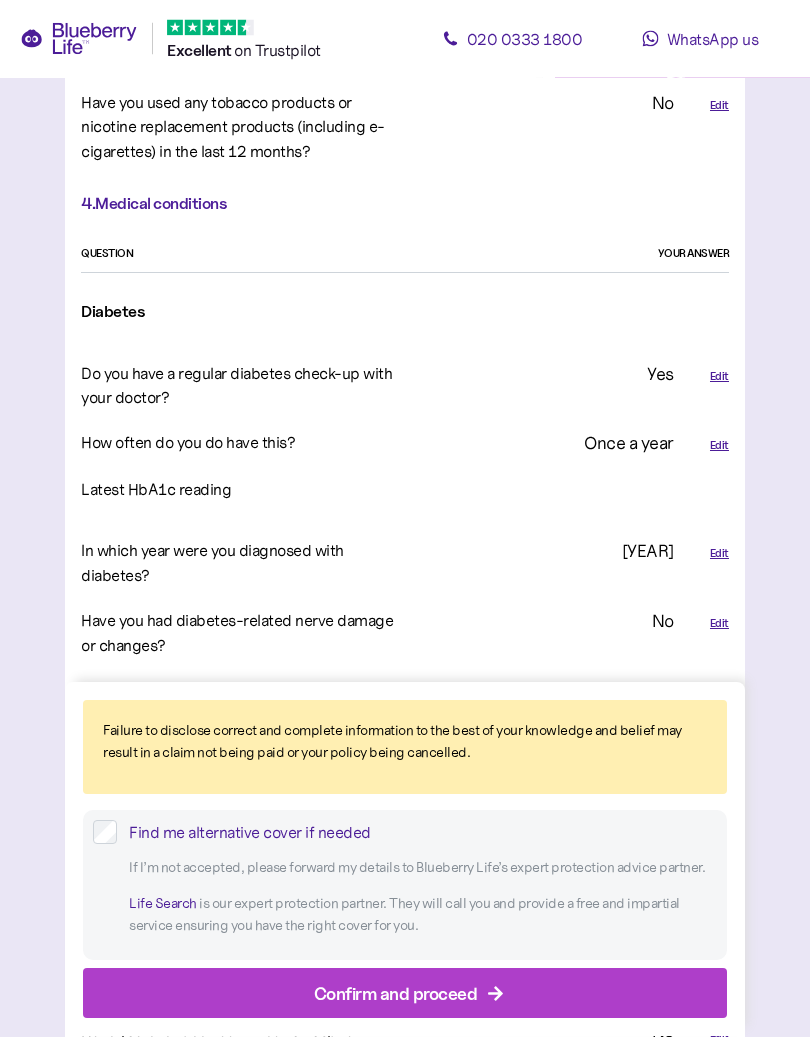 click on "Latest HbA1c reading" at bounding box center [239, 490] 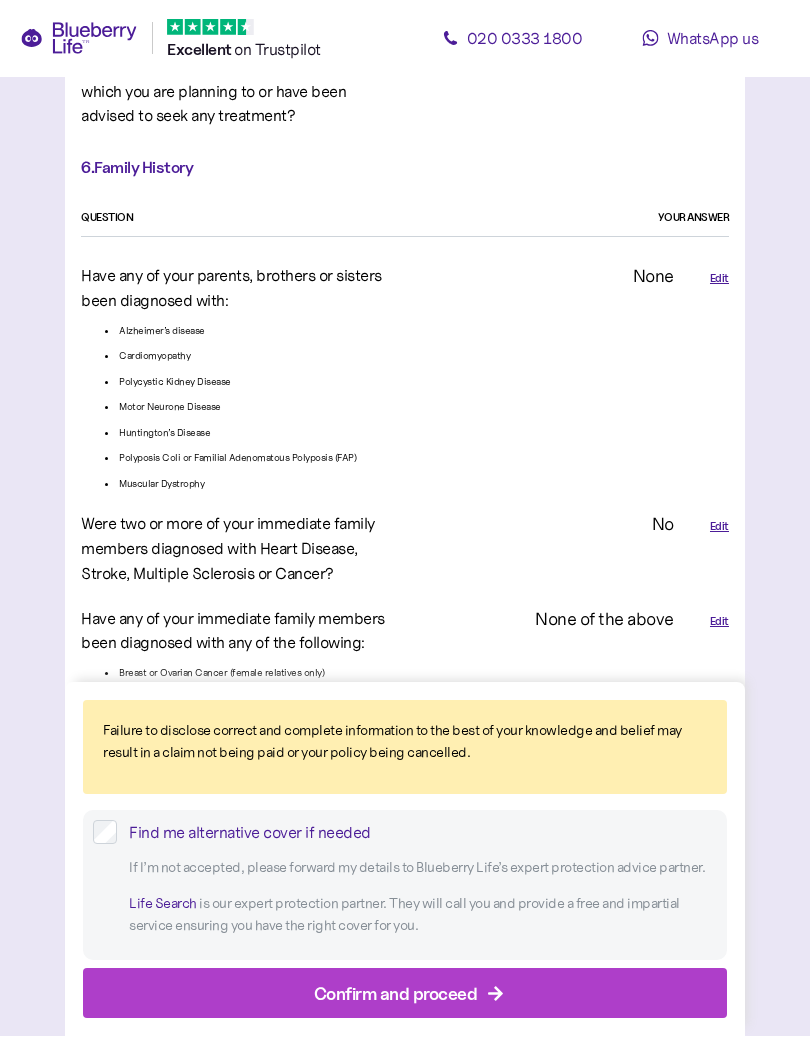scroll, scrollTop: 4277, scrollLeft: 0, axis: vertical 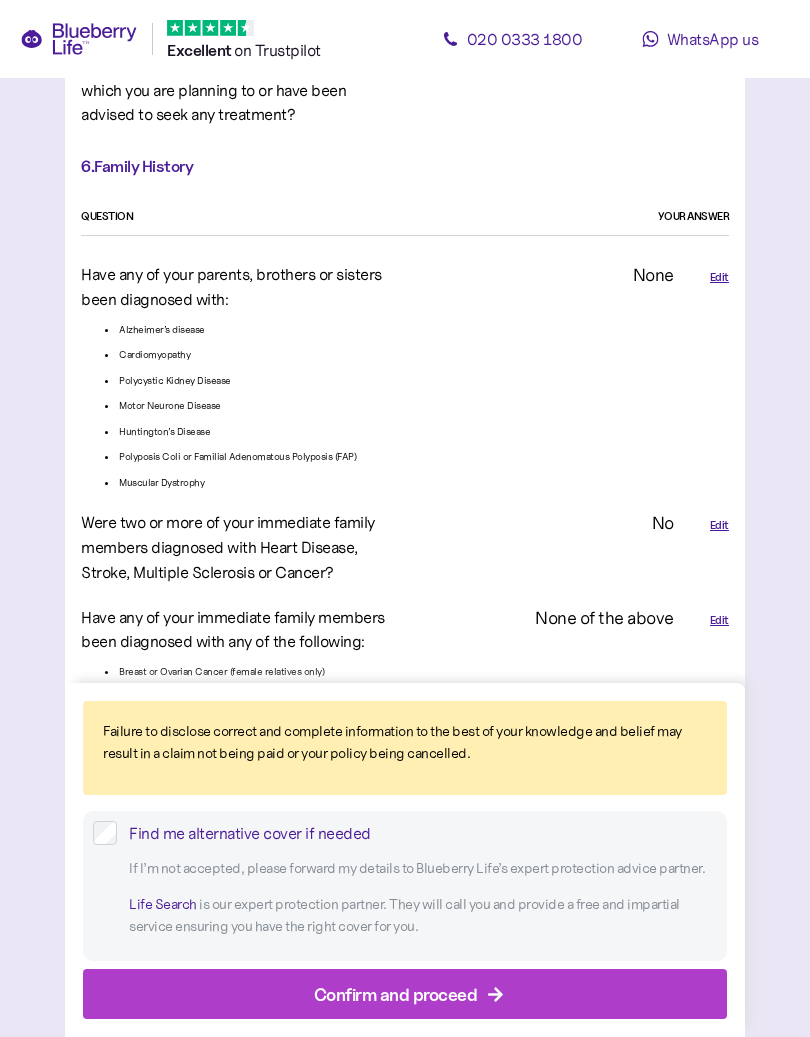 click 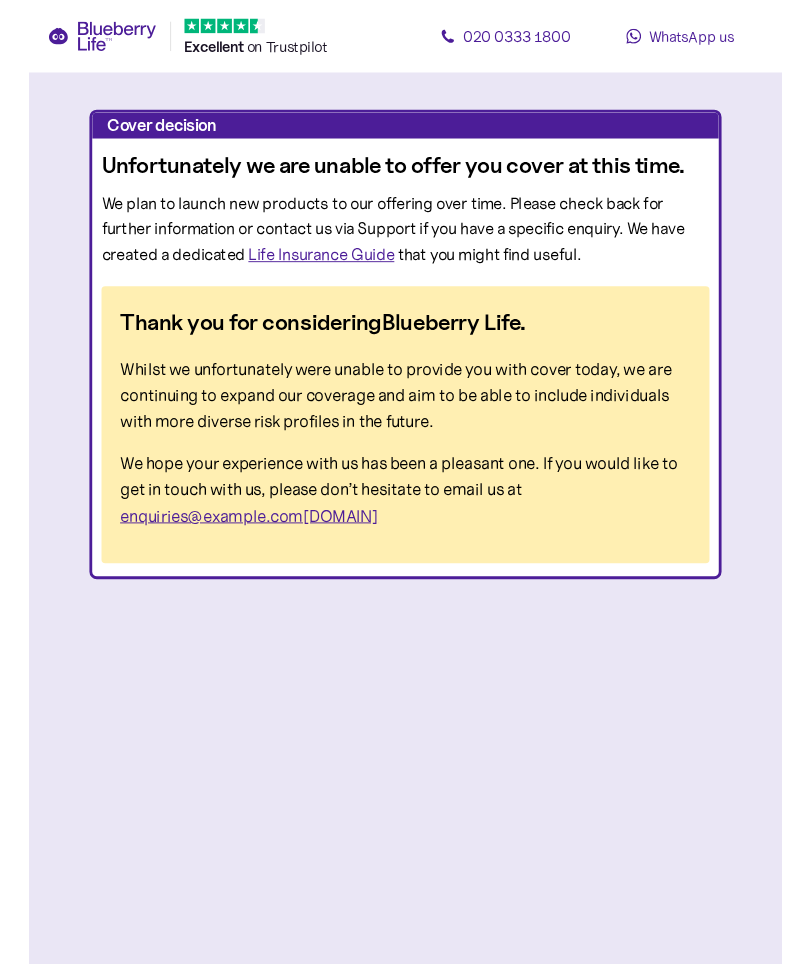 scroll, scrollTop: 0, scrollLeft: 0, axis: both 